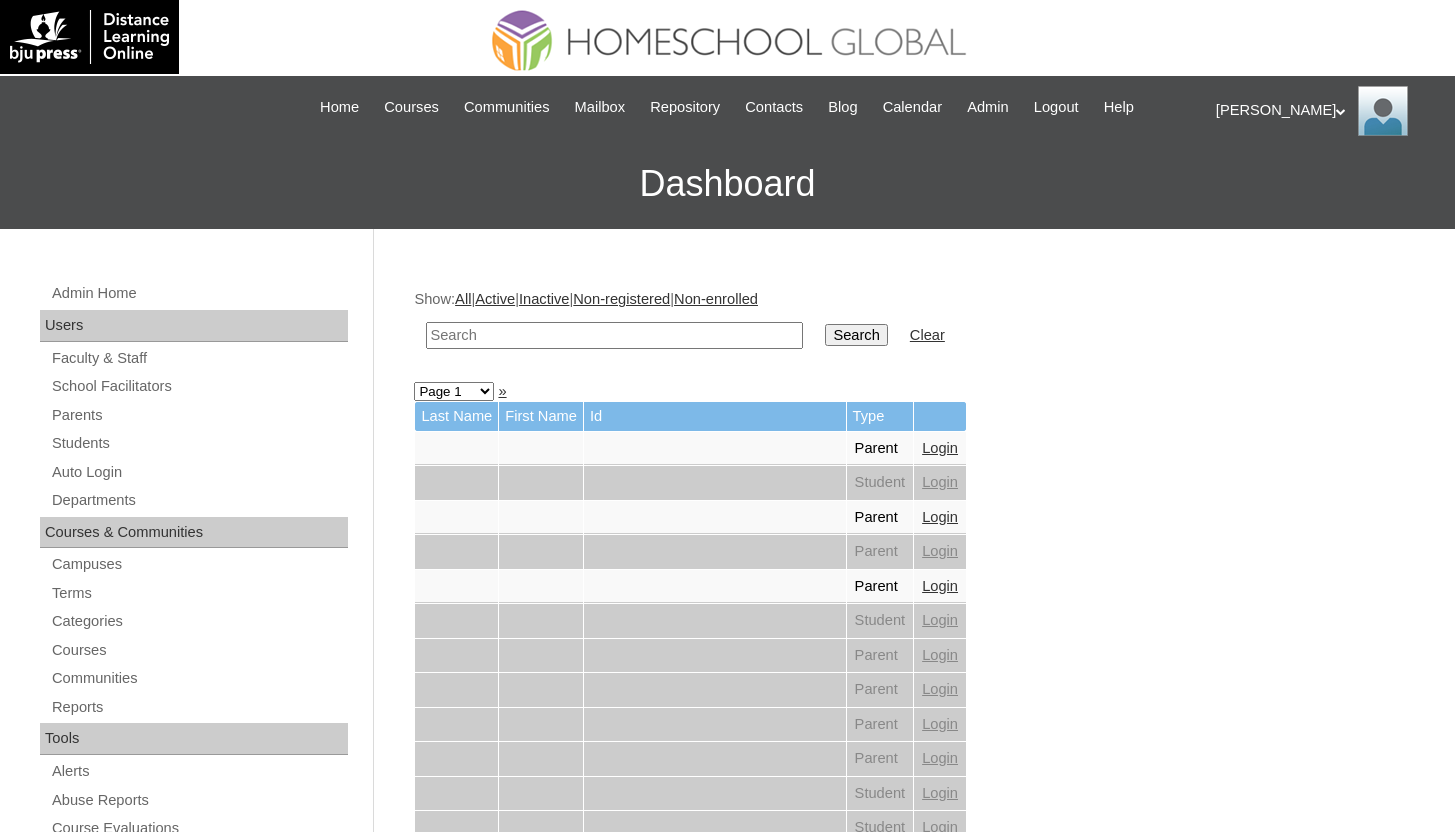 scroll, scrollTop: 0, scrollLeft: 0, axis: both 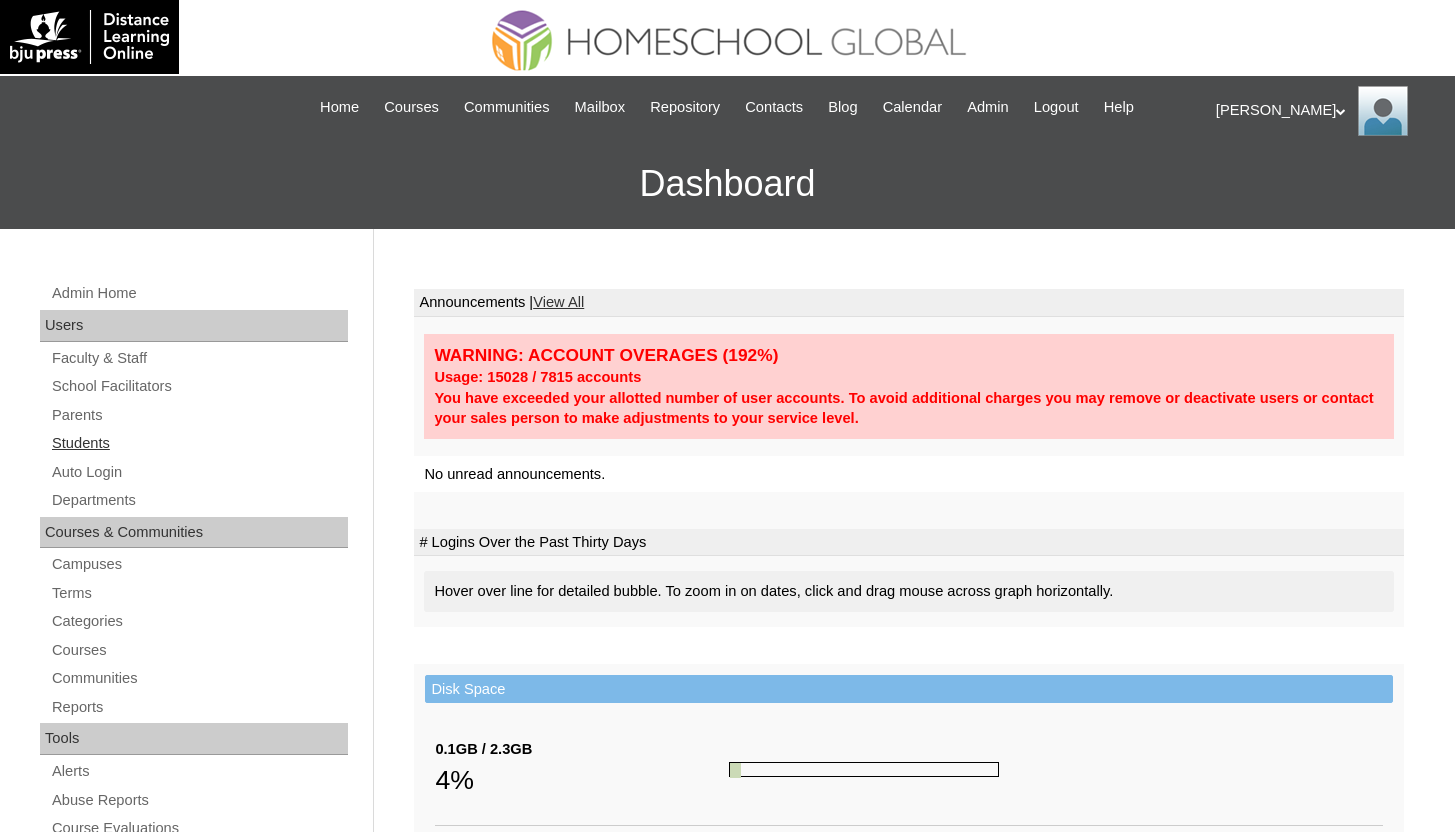 click on "Students" at bounding box center [199, 443] 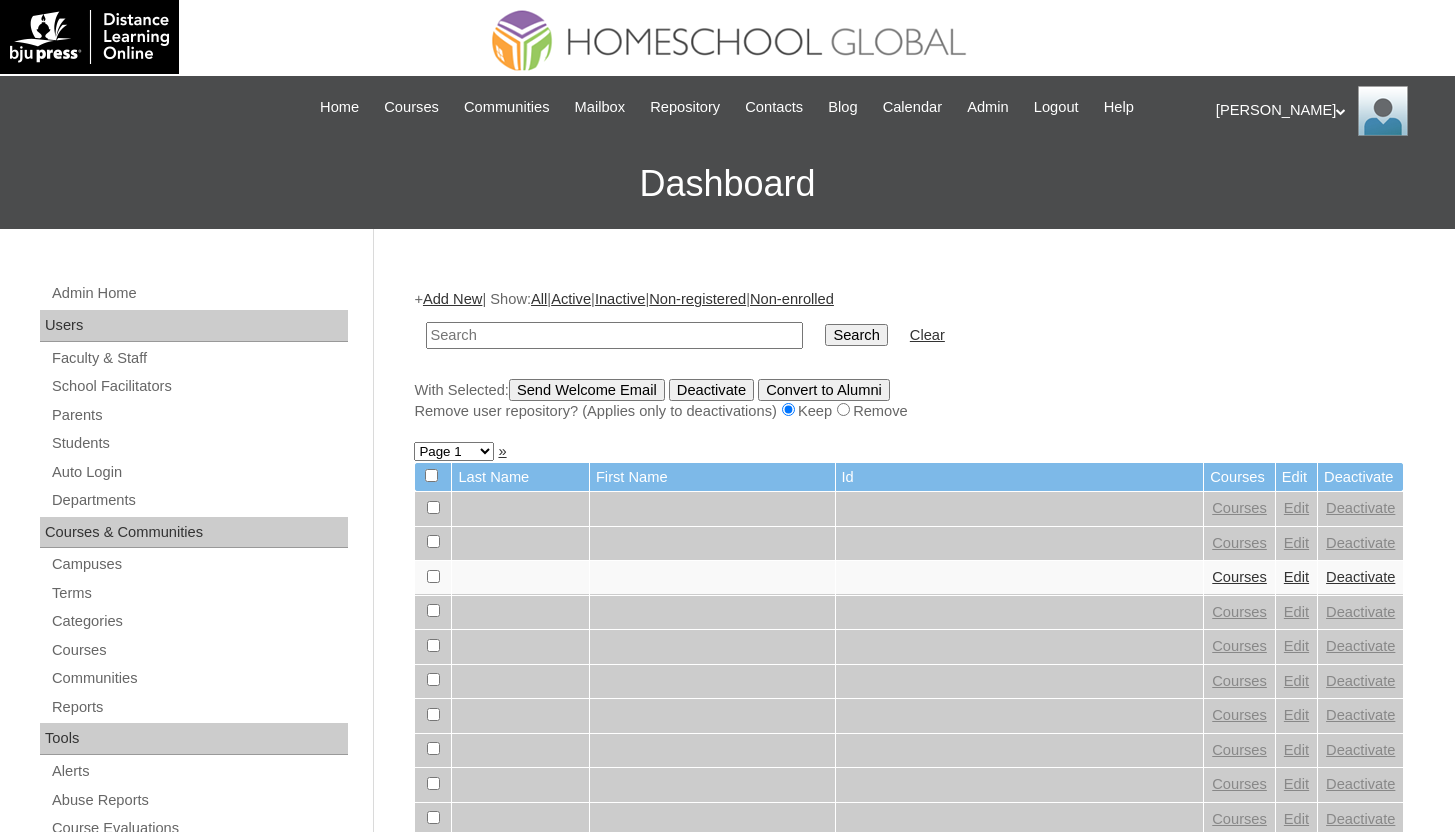 scroll, scrollTop: 0, scrollLeft: 0, axis: both 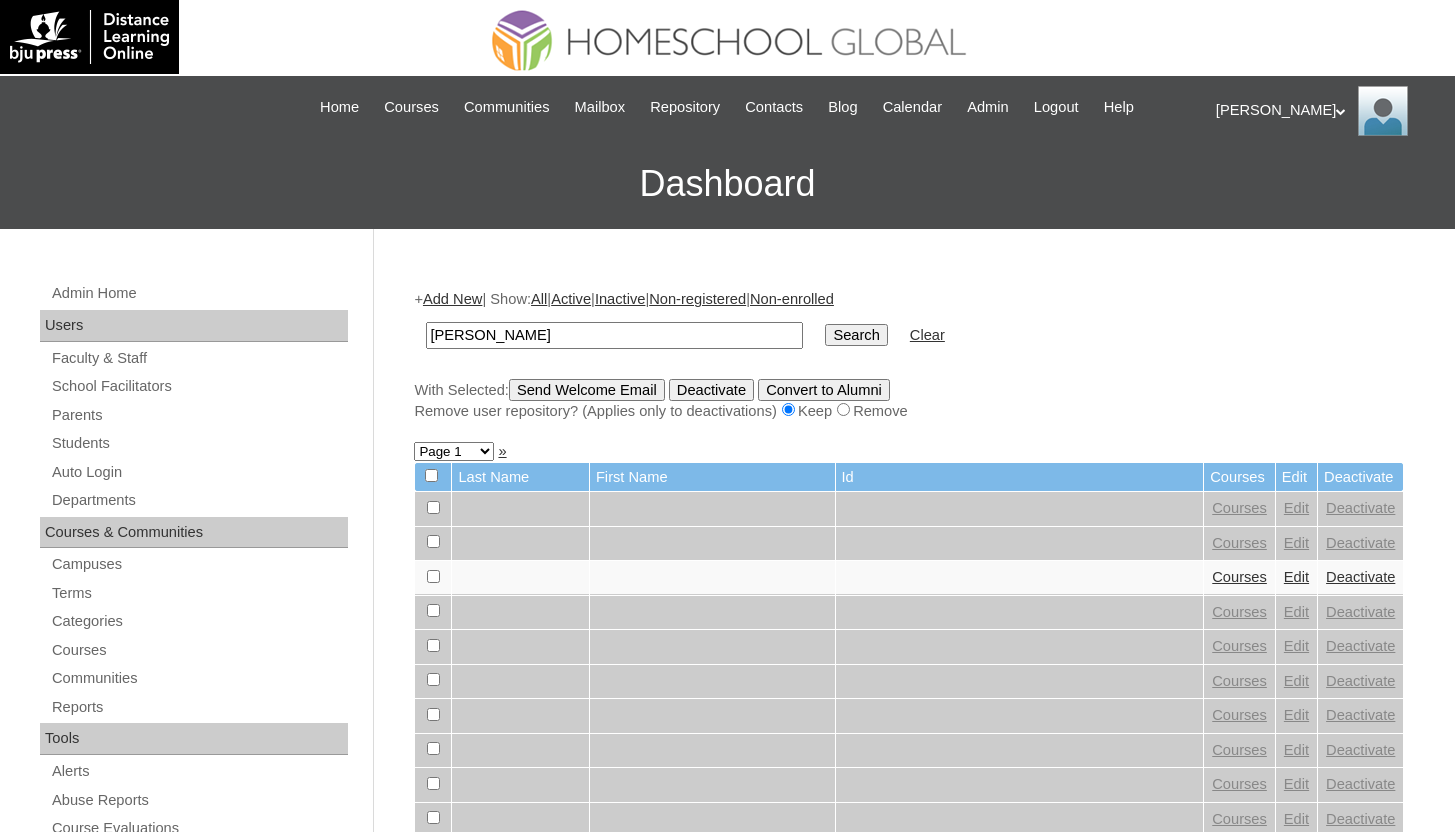 type on "Andres Joaquin" 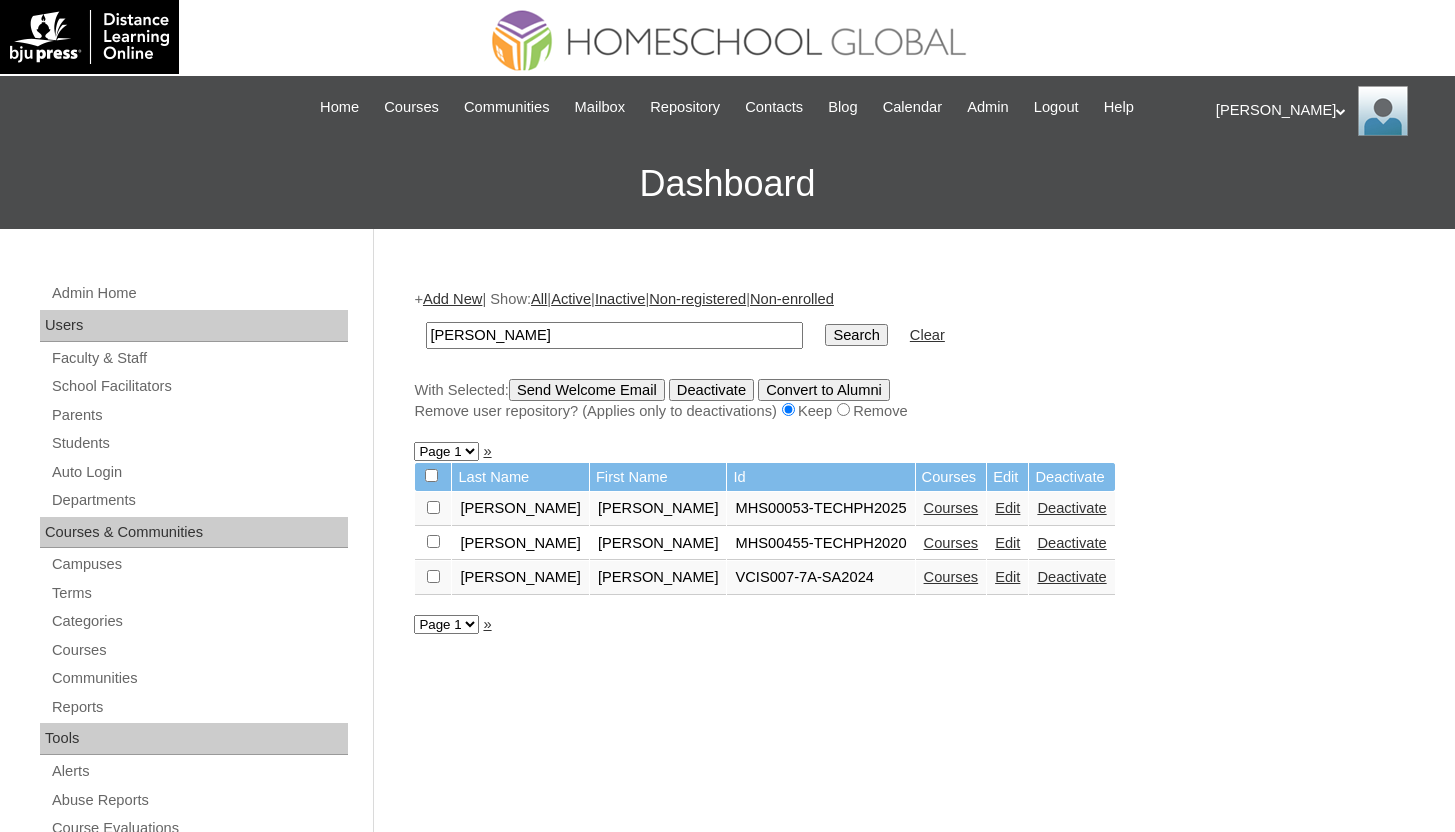 scroll, scrollTop: 0, scrollLeft: 0, axis: both 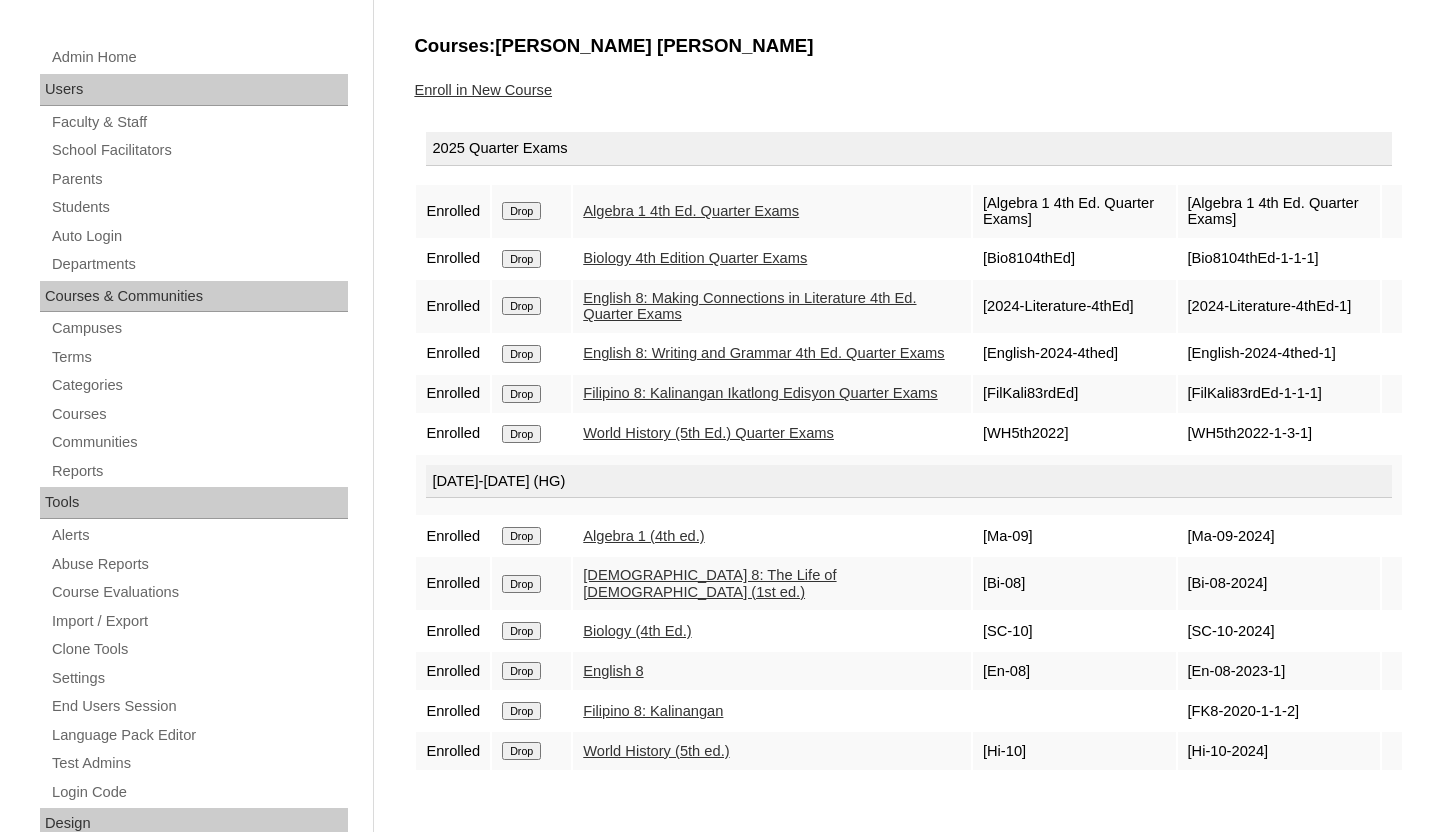 click on "Drop" at bounding box center [521, 211] 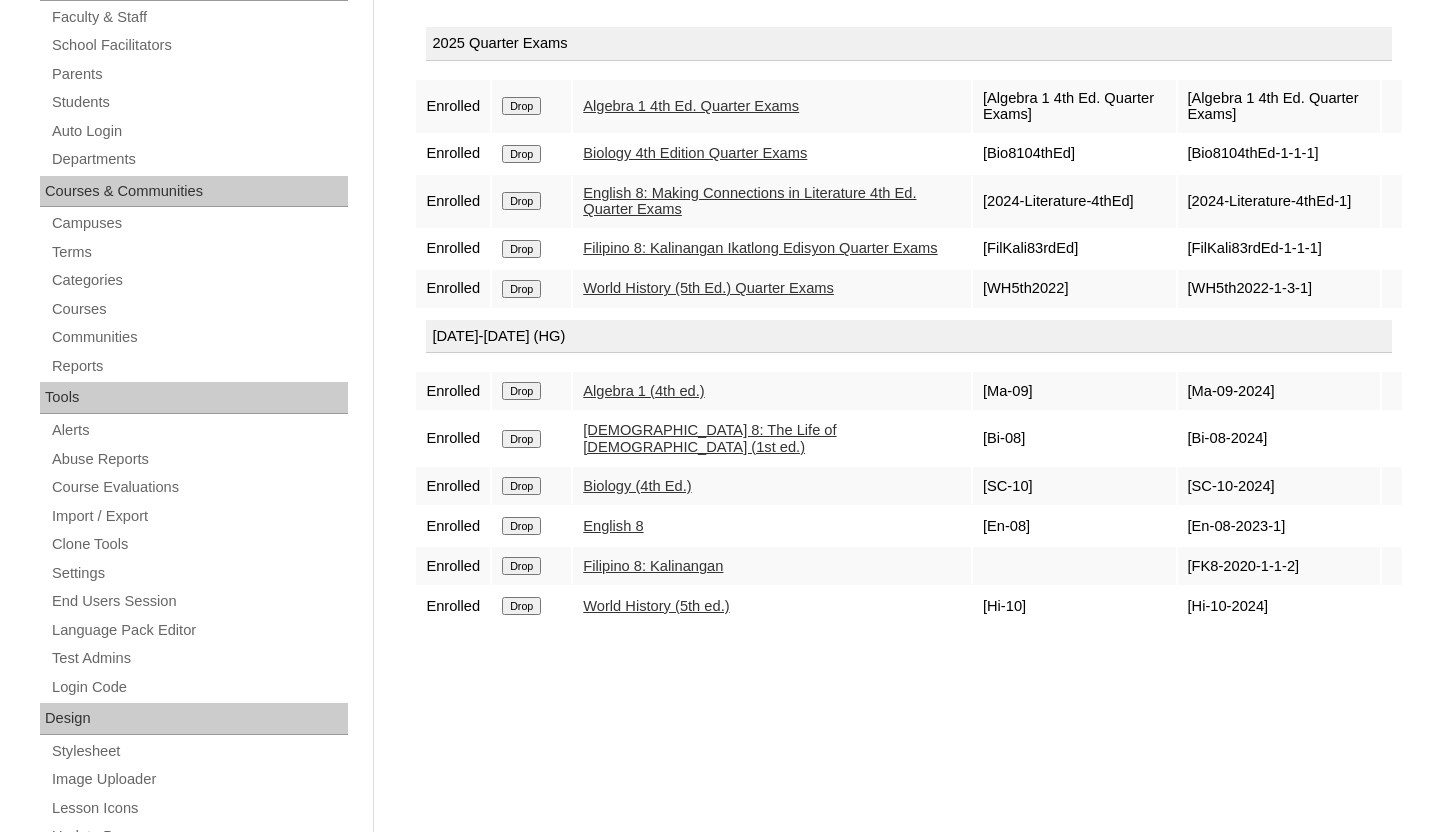 scroll, scrollTop: 345, scrollLeft: 0, axis: vertical 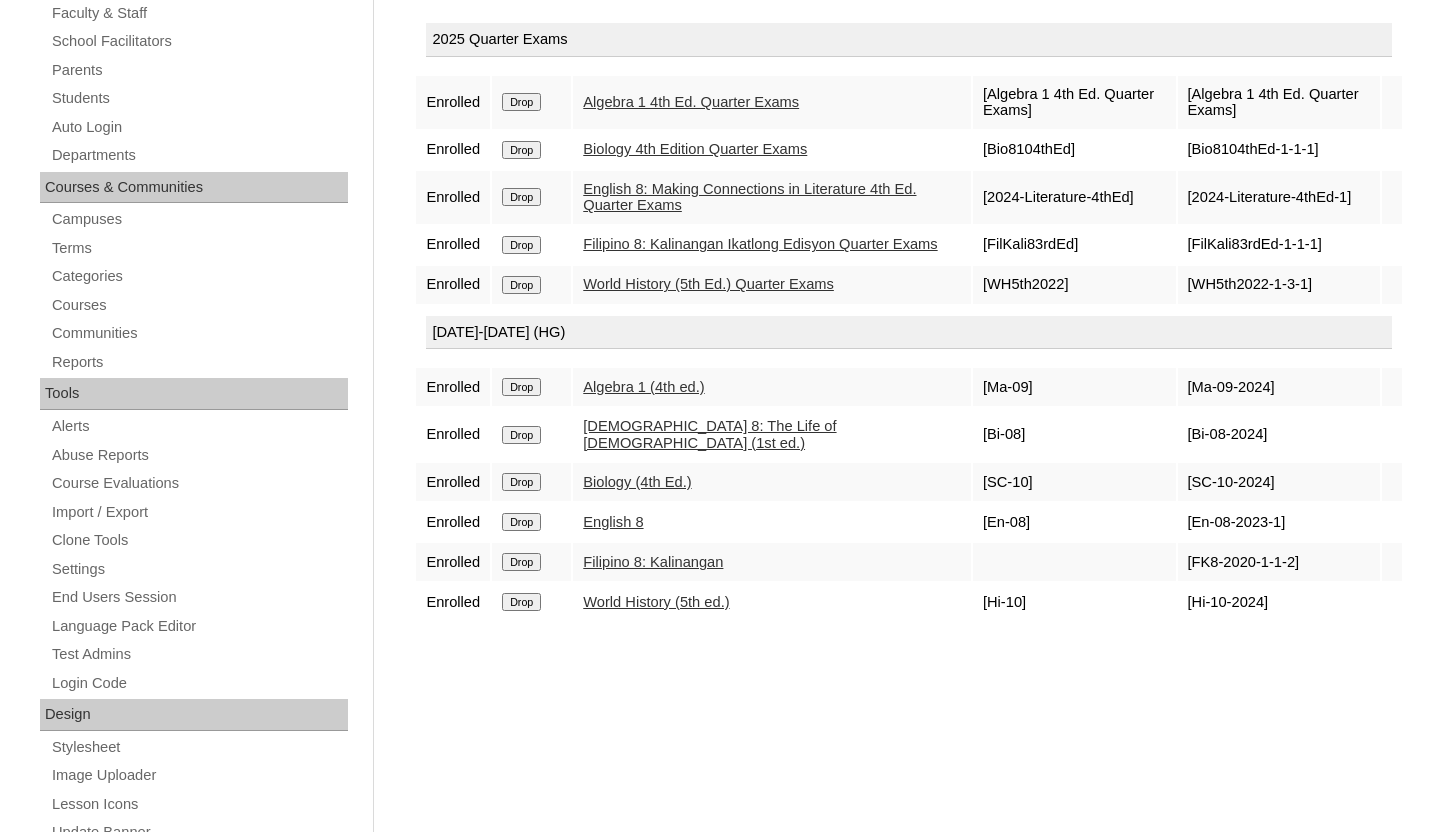 click on "Drop" at bounding box center [521, 102] 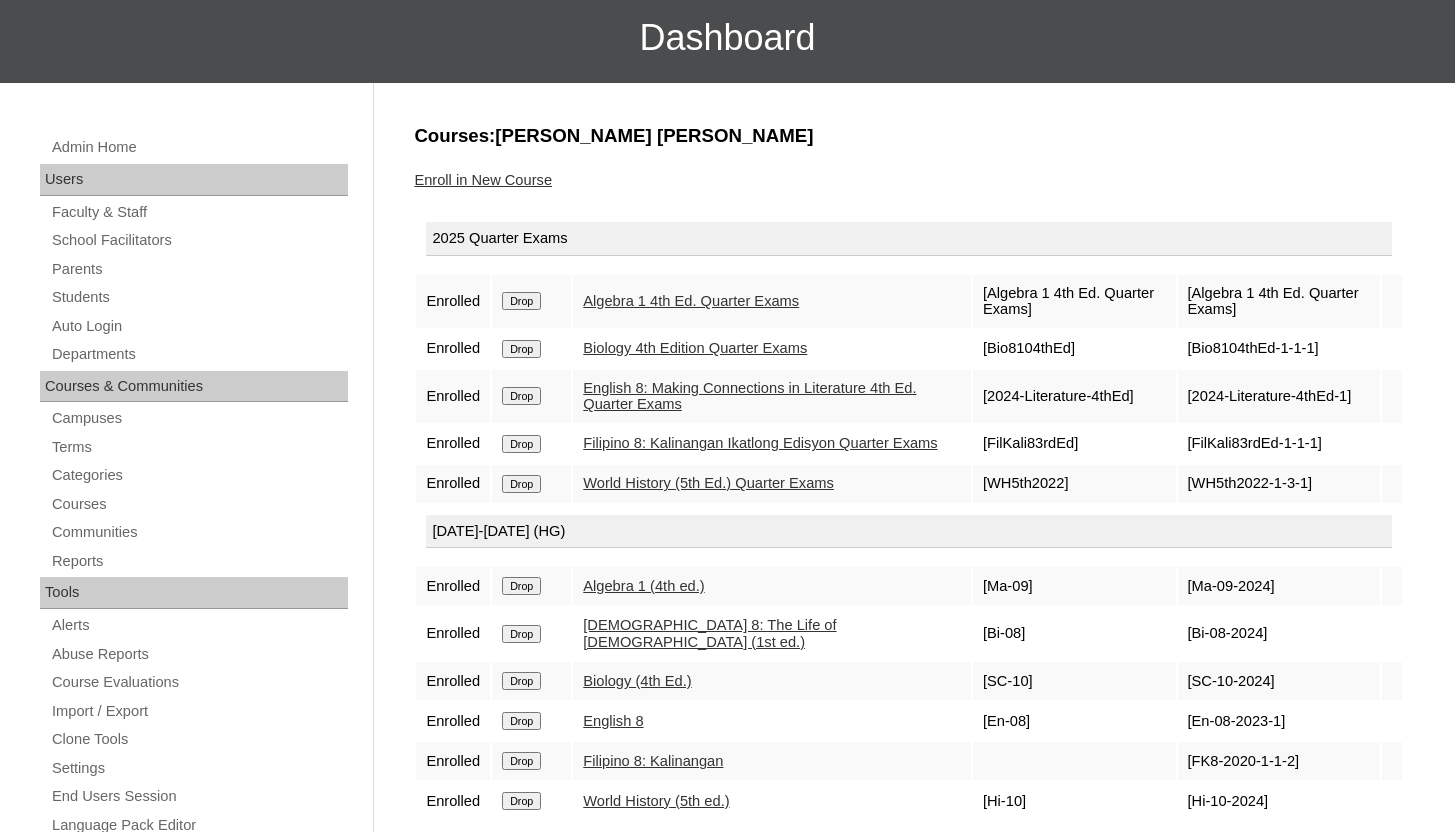 scroll, scrollTop: 128, scrollLeft: 0, axis: vertical 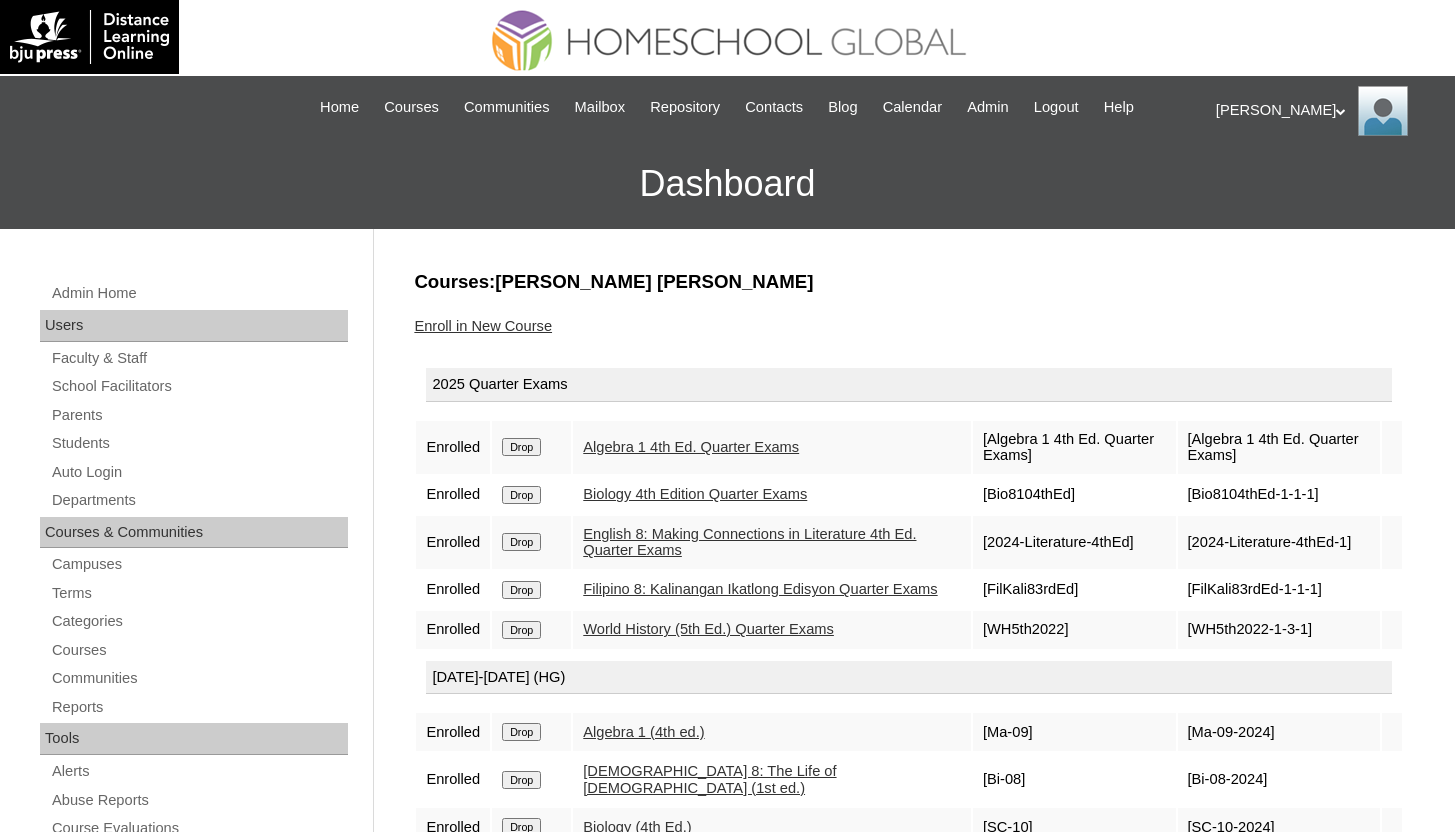click on "Enroll in New Course" at bounding box center (483, 326) 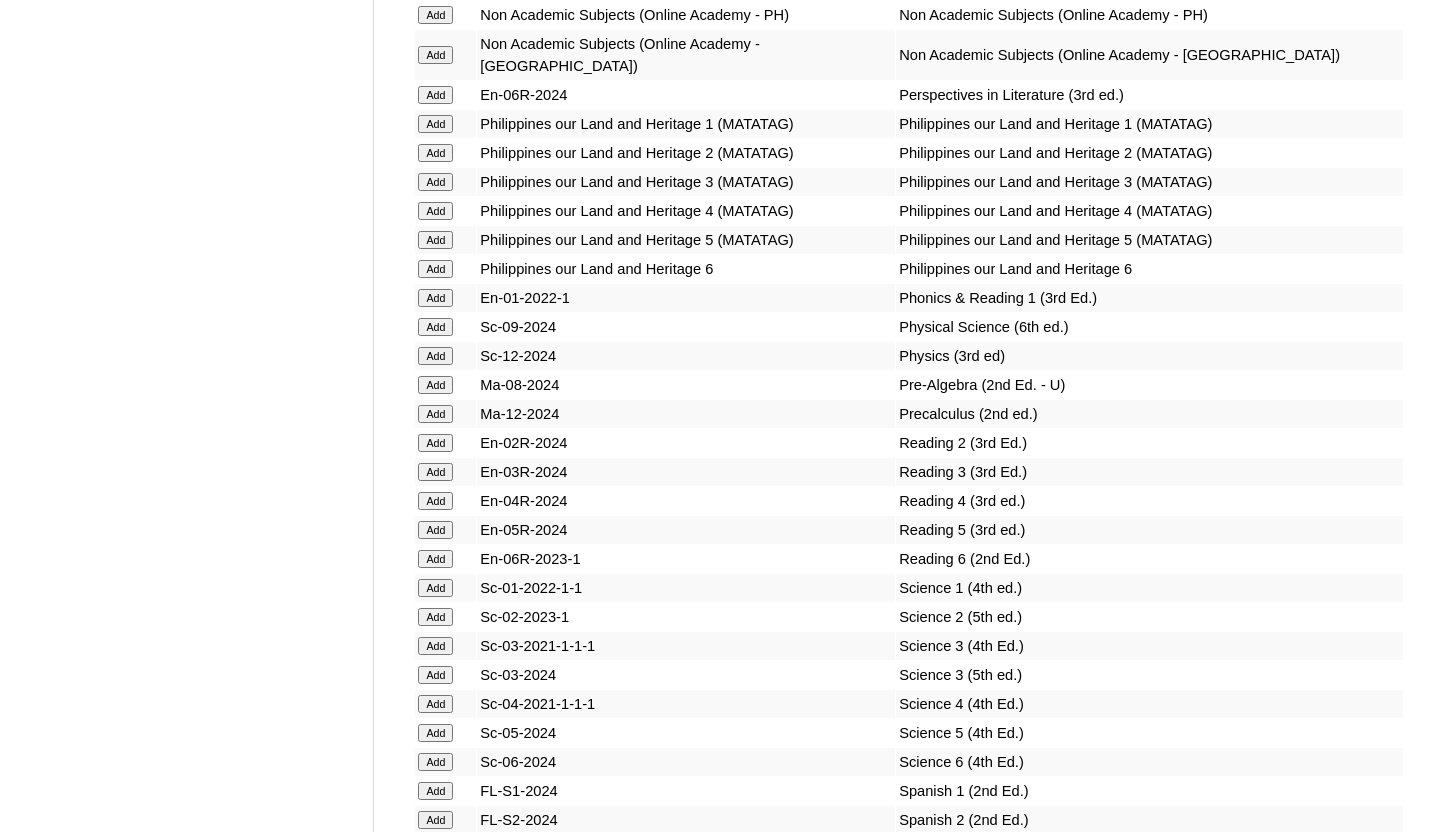 scroll, scrollTop: 7607, scrollLeft: 0, axis: vertical 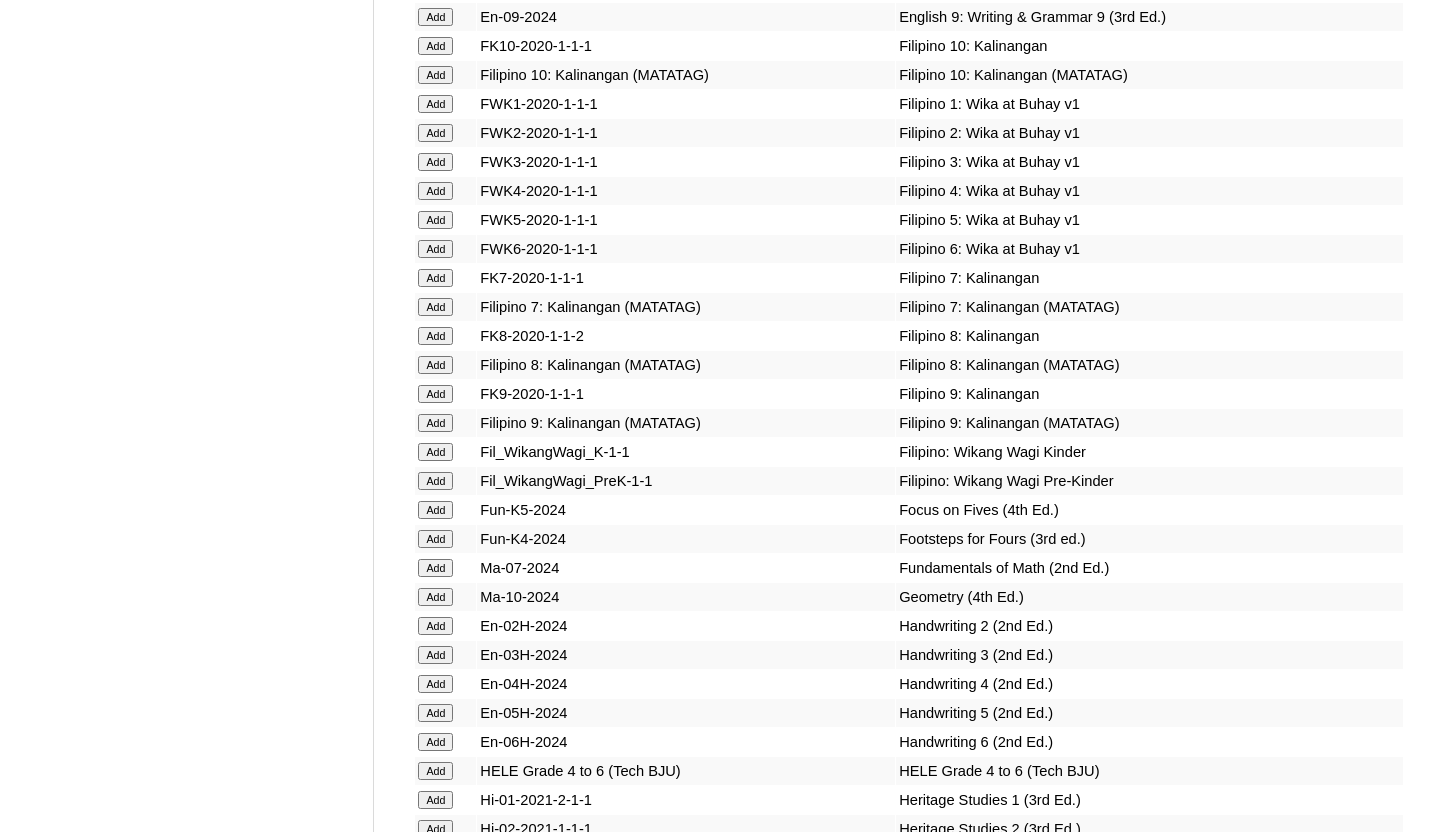 click on "Add" at bounding box center [435, -7231] 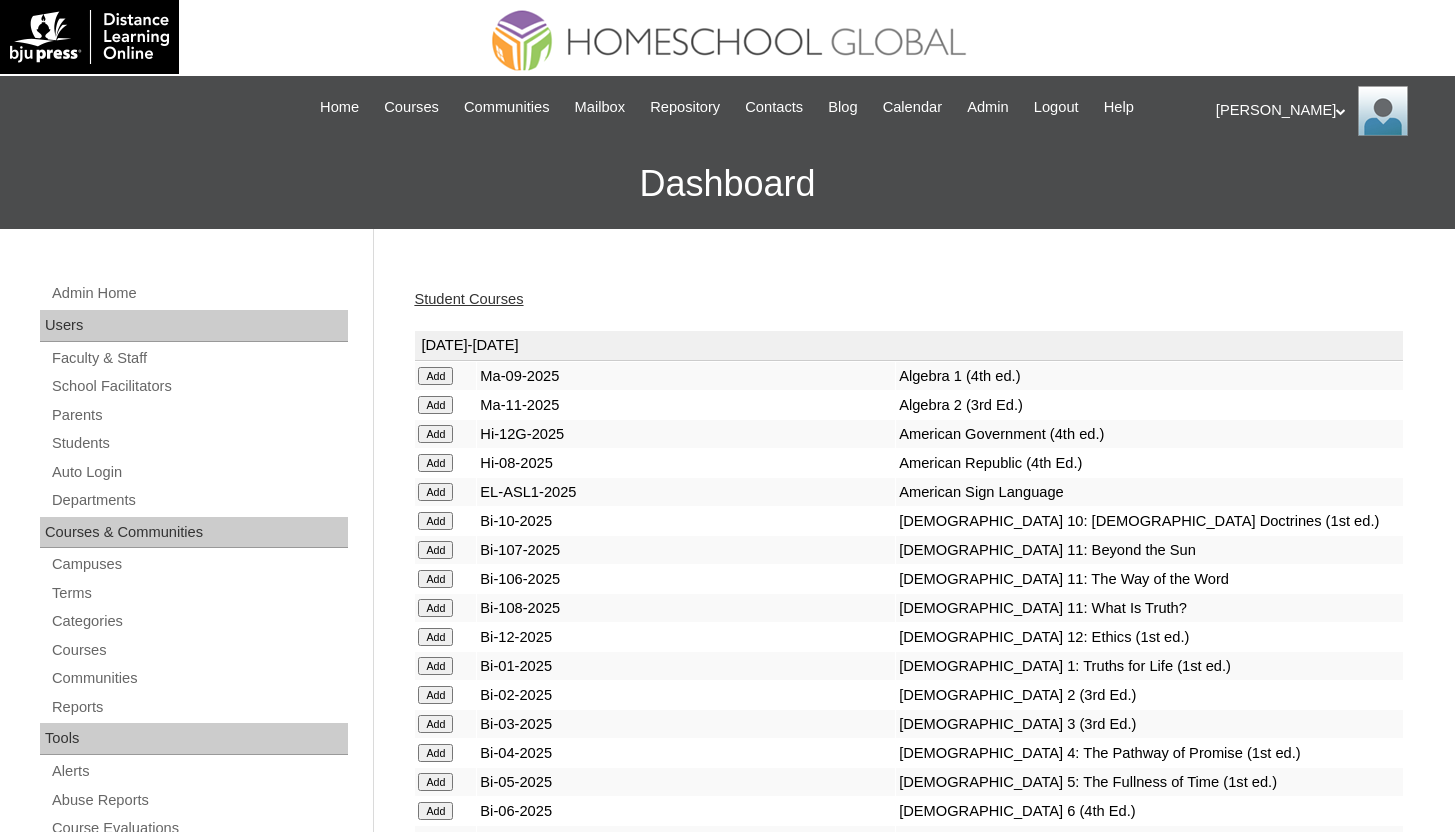 scroll, scrollTop: 0, scrollLeft: 0, axis: both 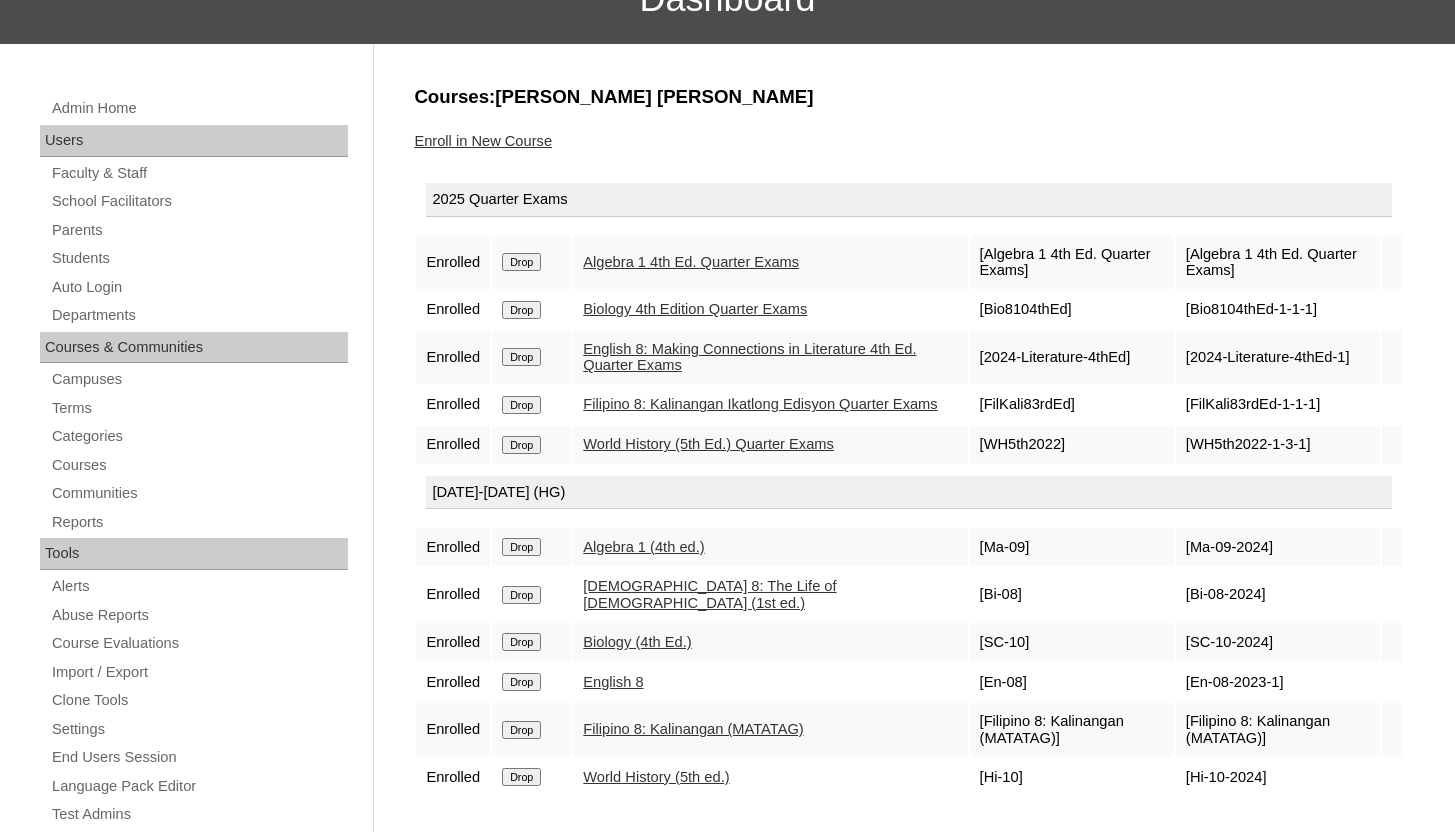 click on "Courses:Sanchez Andres Joaquin" at bounding box center (909, 97) 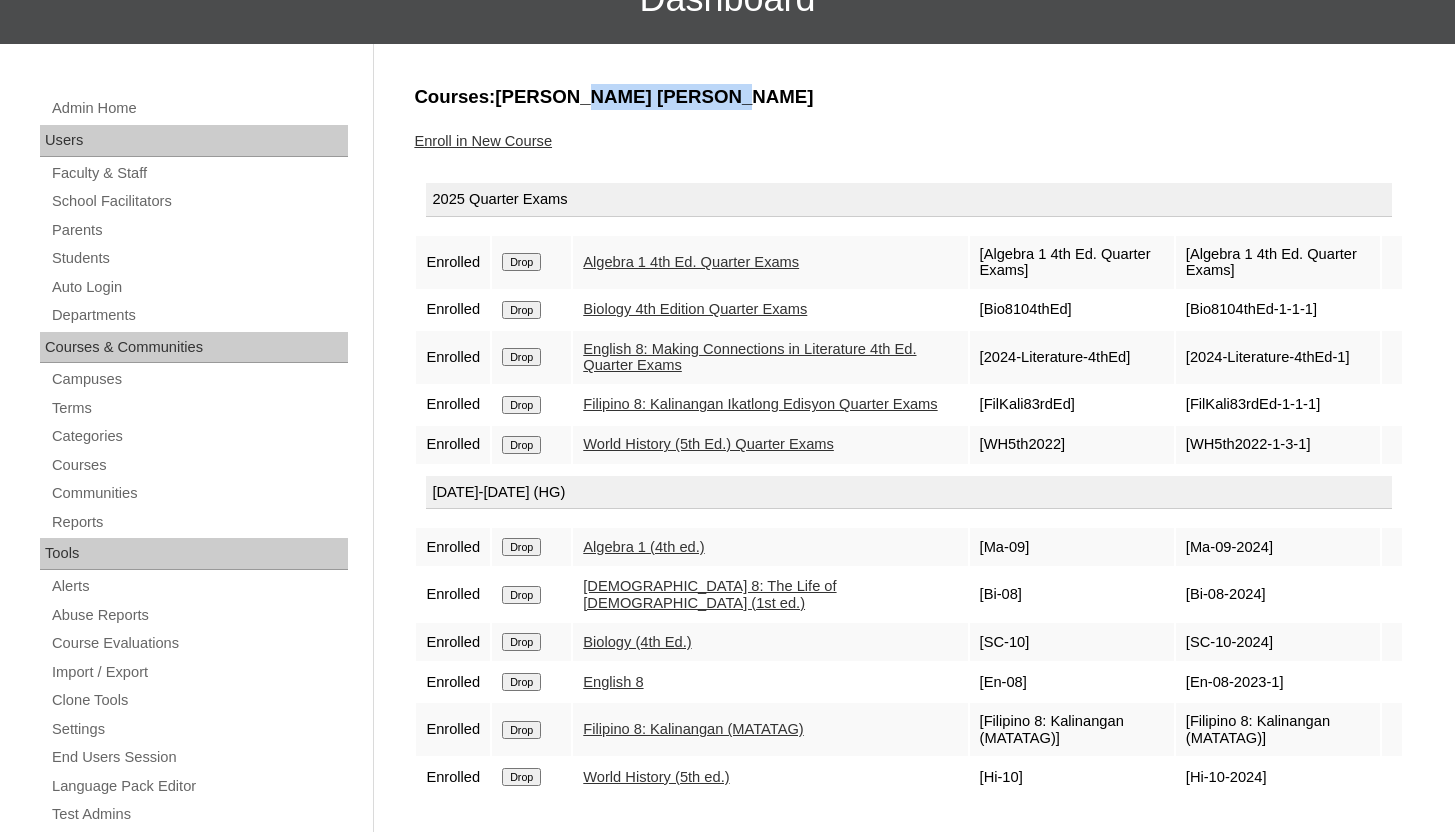 click on "Courses:Sanchez Andres Joaquin" at bounding box center (909, 97) 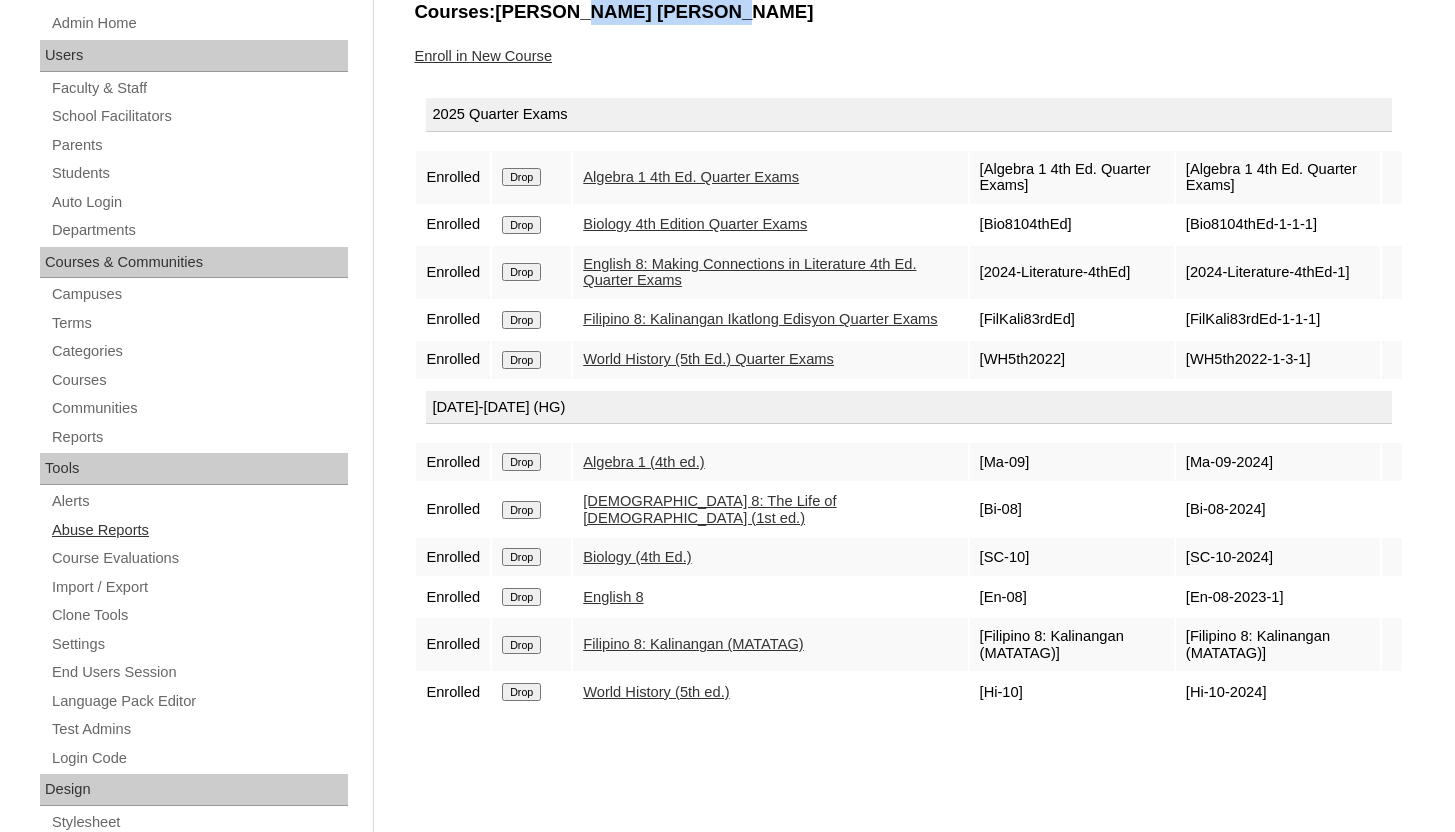scroll, scrollTop: 282, scrollLeft: 0, axis: vertical 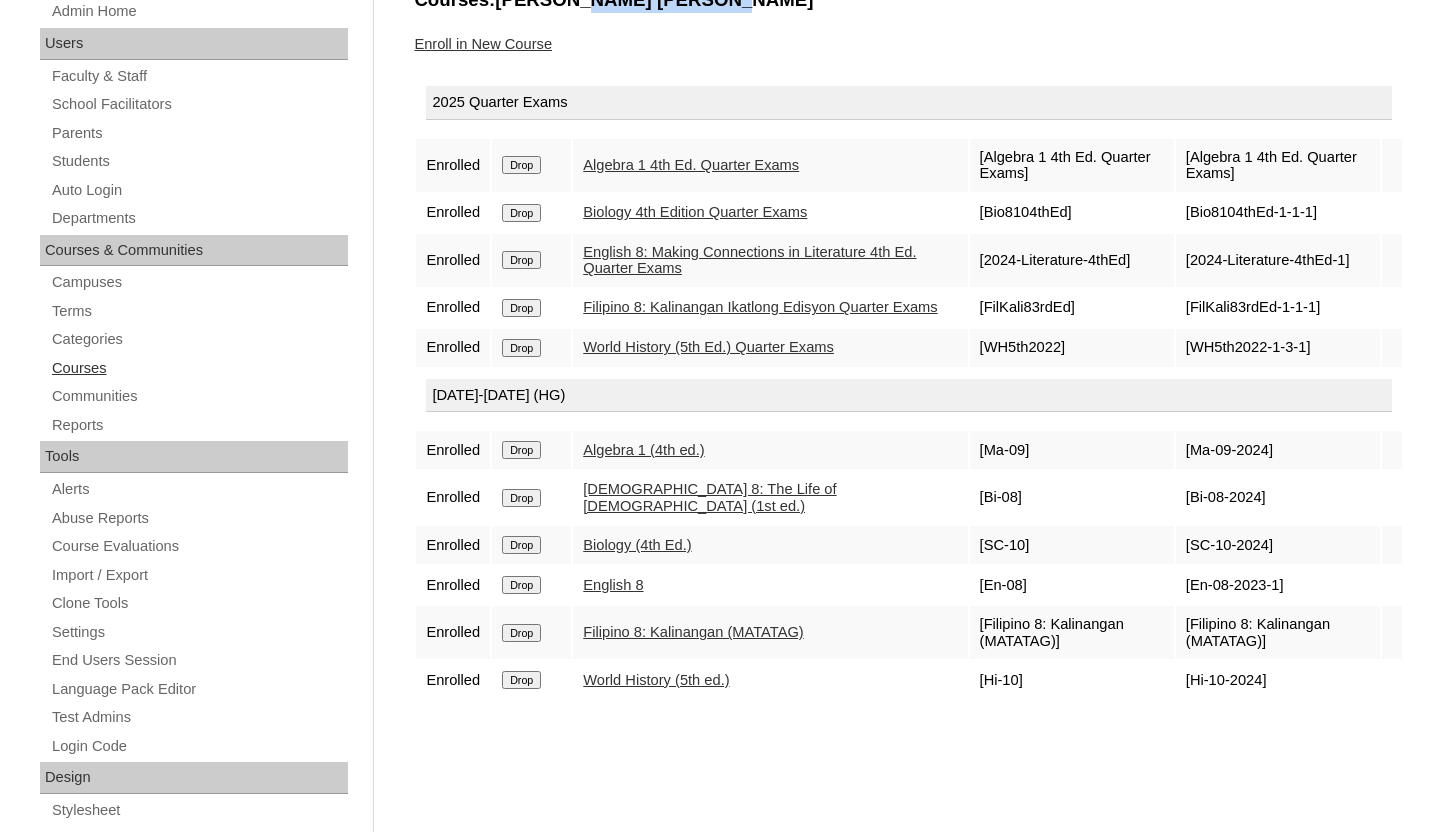 click on "Courses" at bounding box center [199, 368] 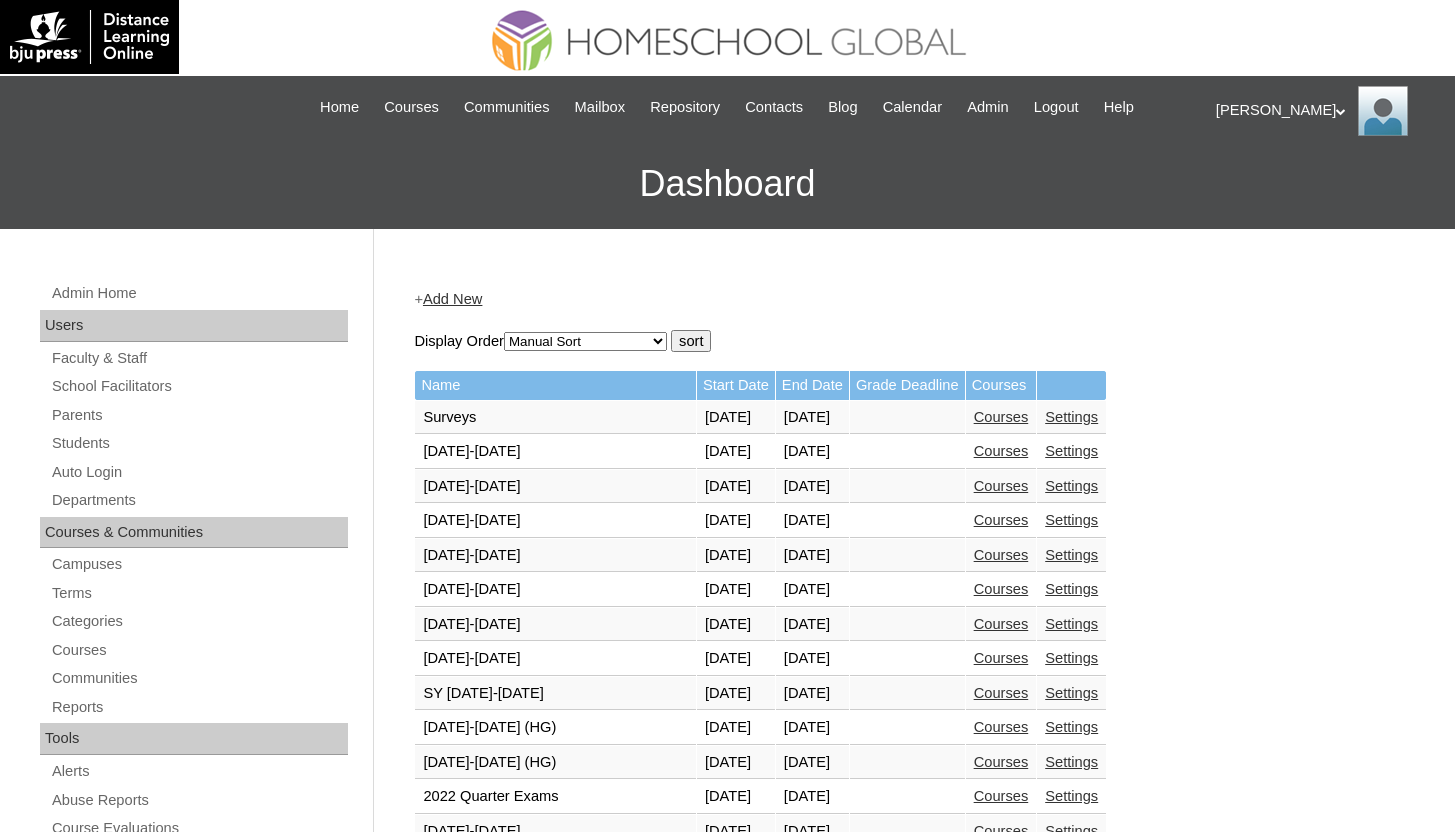 scroll, scrollTop: 0, scrollLeft: 0, axis: both 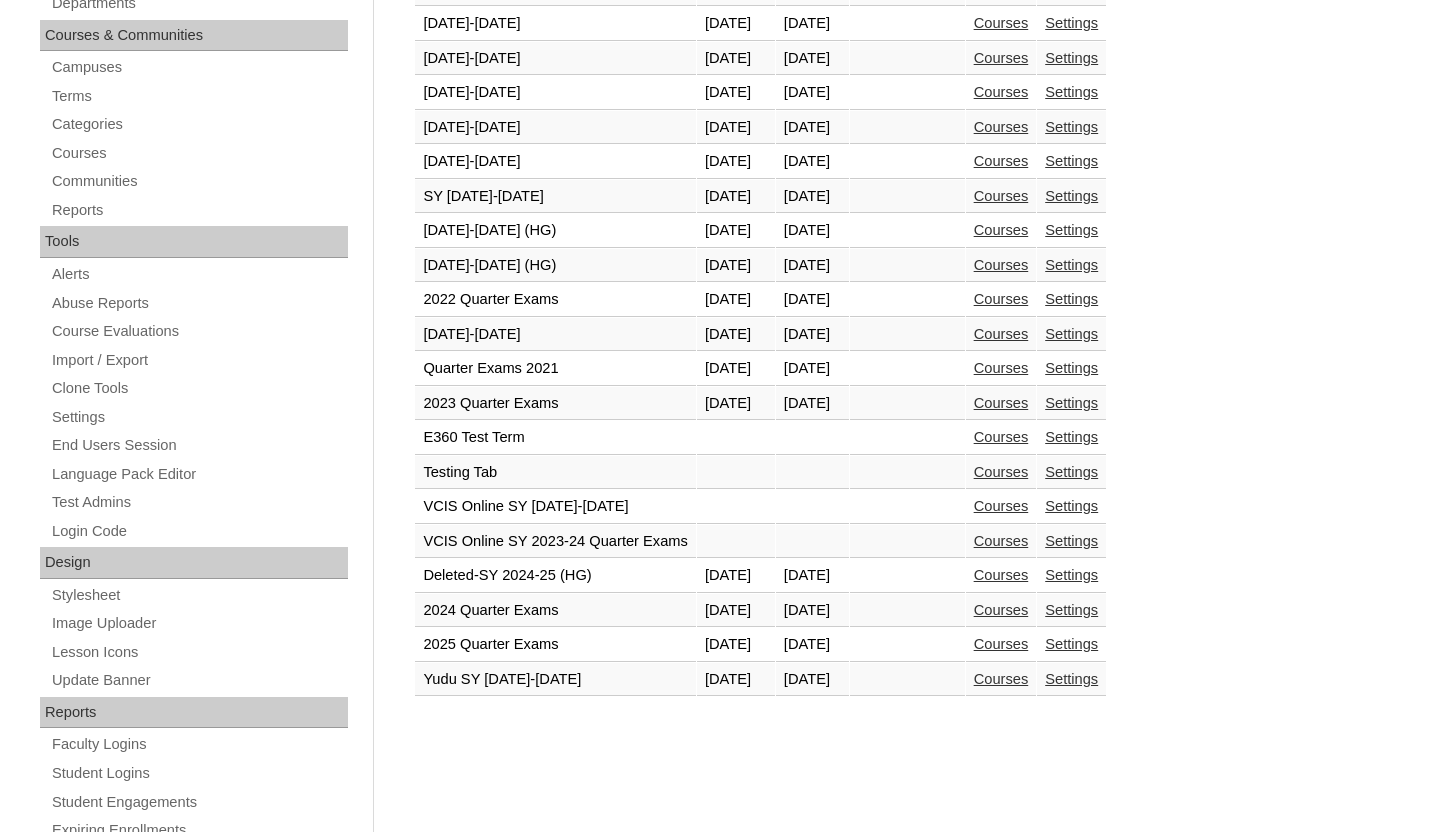 click on "Settings" at bounding box center [1071, 334] 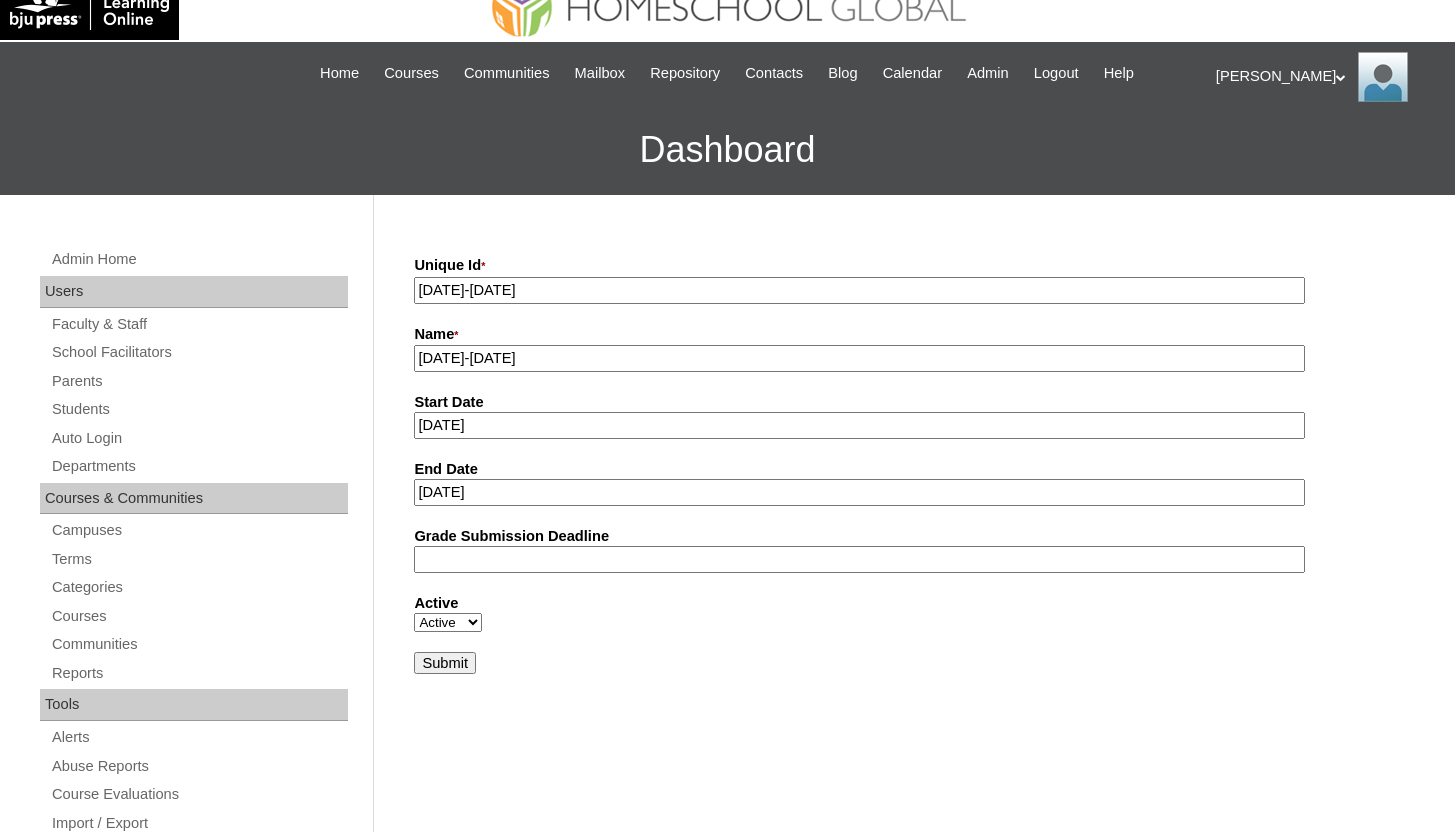 scroll, scrollTop: 35, scrollLeft: 0, axis: vertical 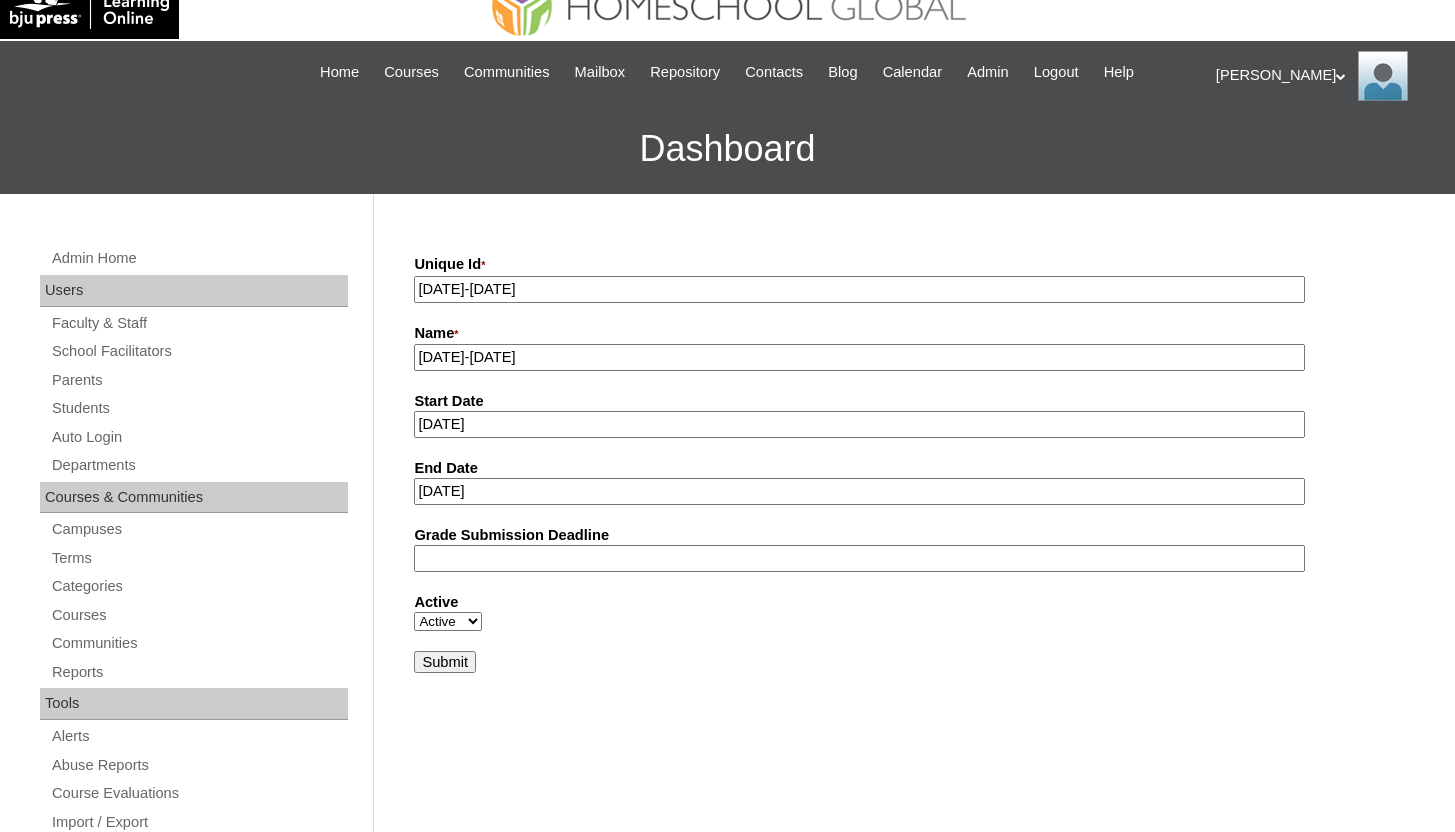 click on "Active Inactive" at bounding box center [448, 621] 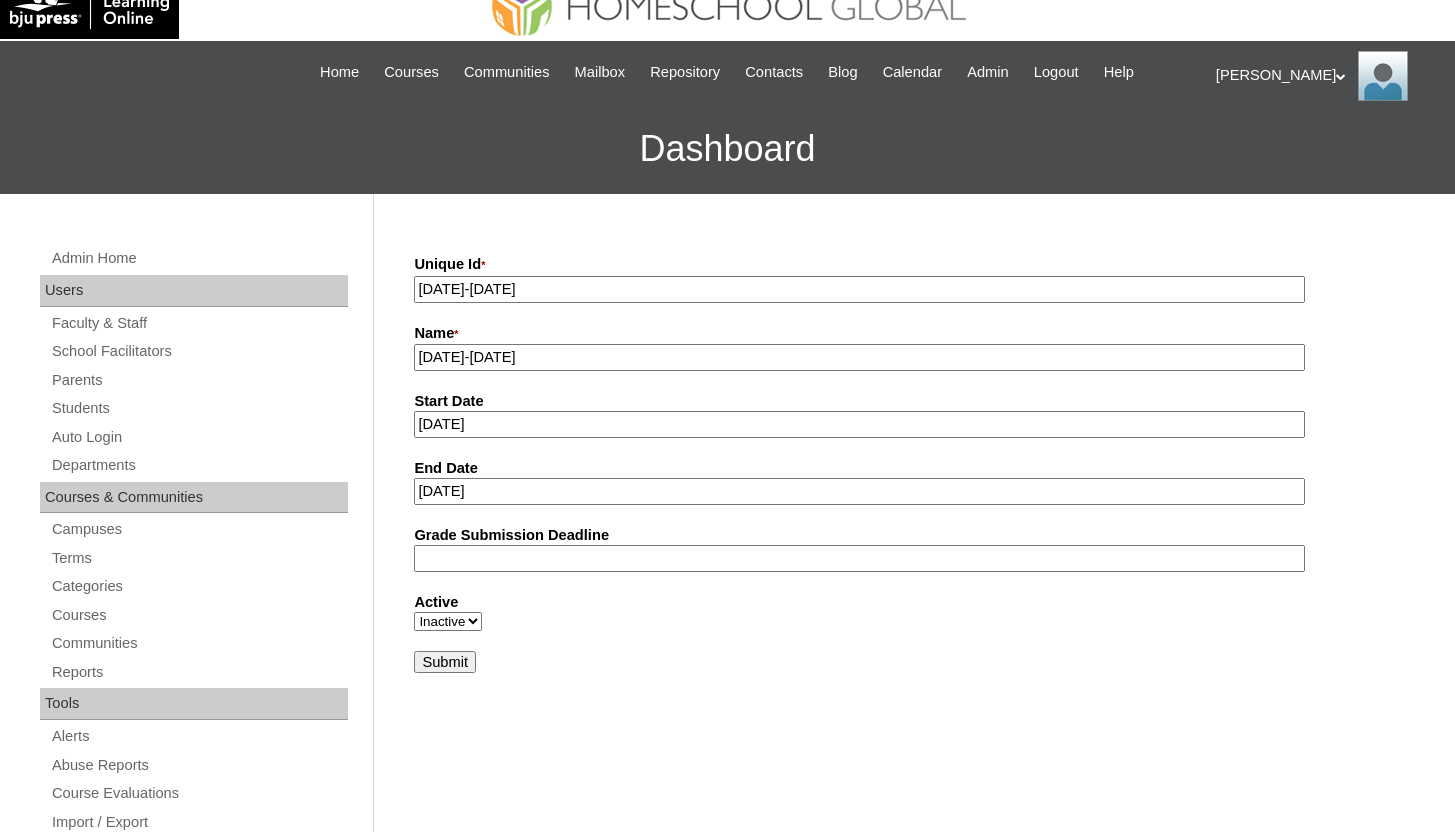 click on "Unique Id  *
2025-2026
Name  *
2025-2026
Start Date
2025-06-01
End Date
2026-12-31
Grade Submission Deadline
Active
Active Inactive
Submit" at bounding box center (904, 903) 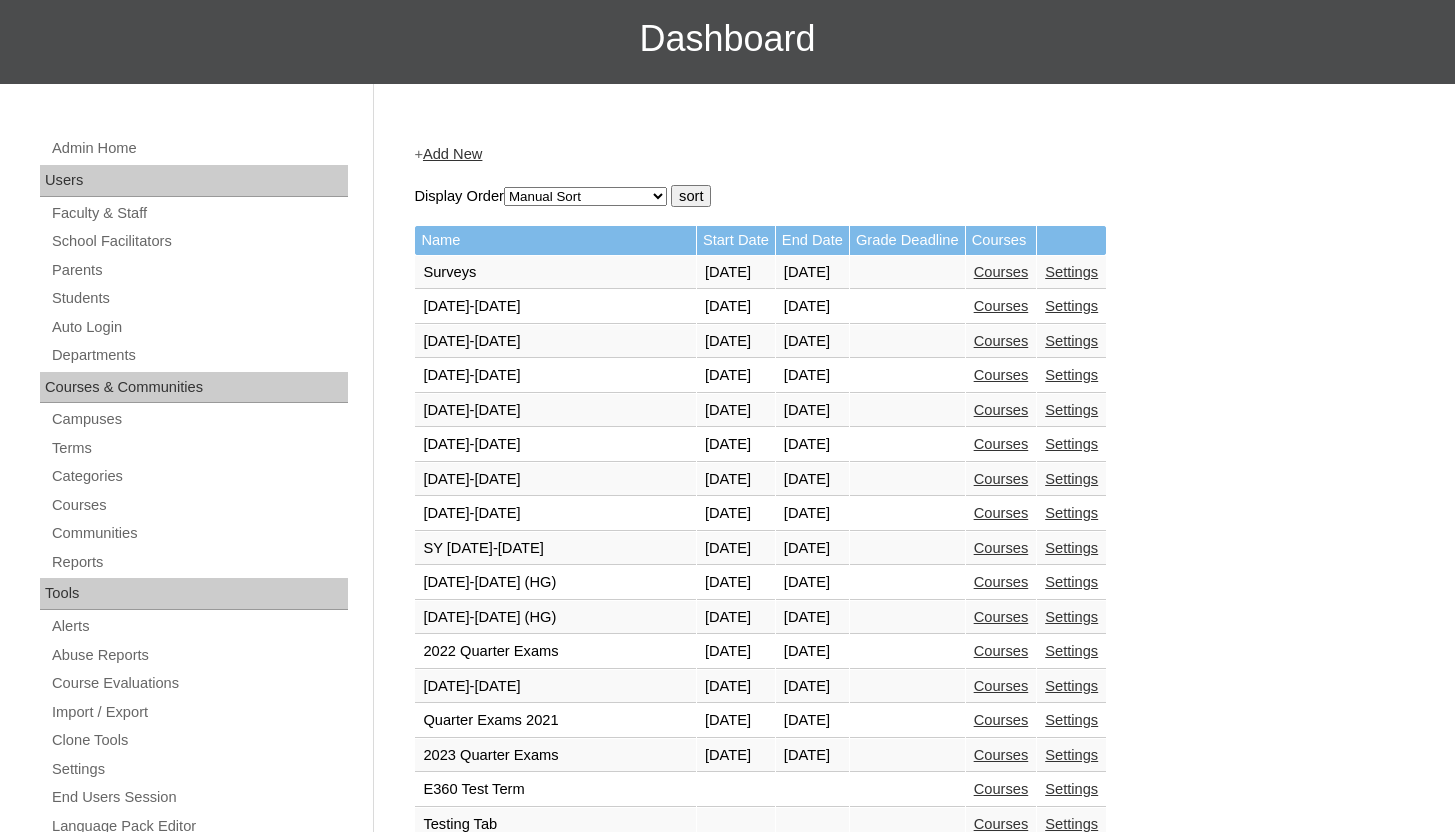 scroll, scrollTop: 421, scrollLeft: 0, axis: vertical 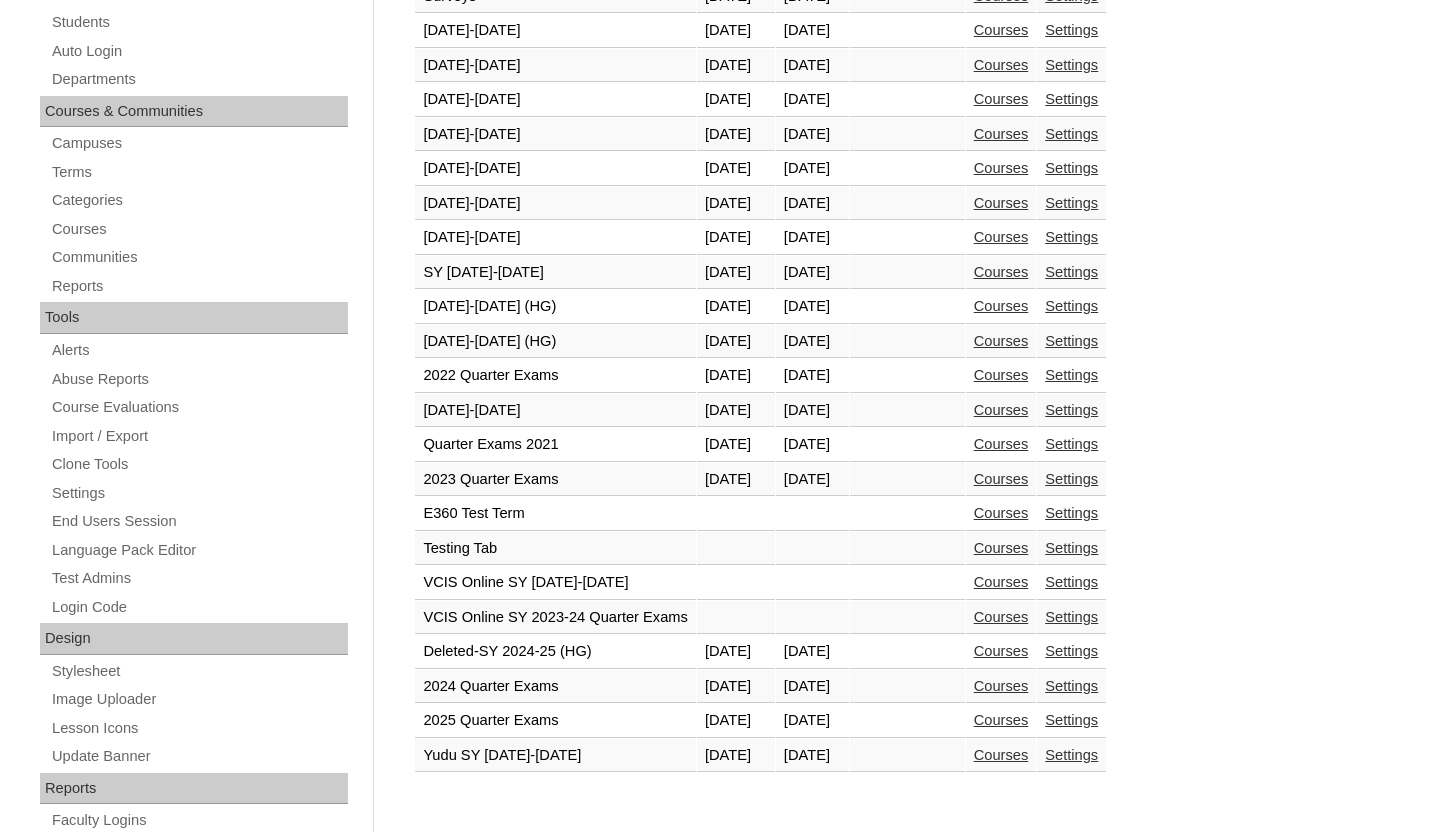 click on "Settings" at bounding box center (1071, 410) 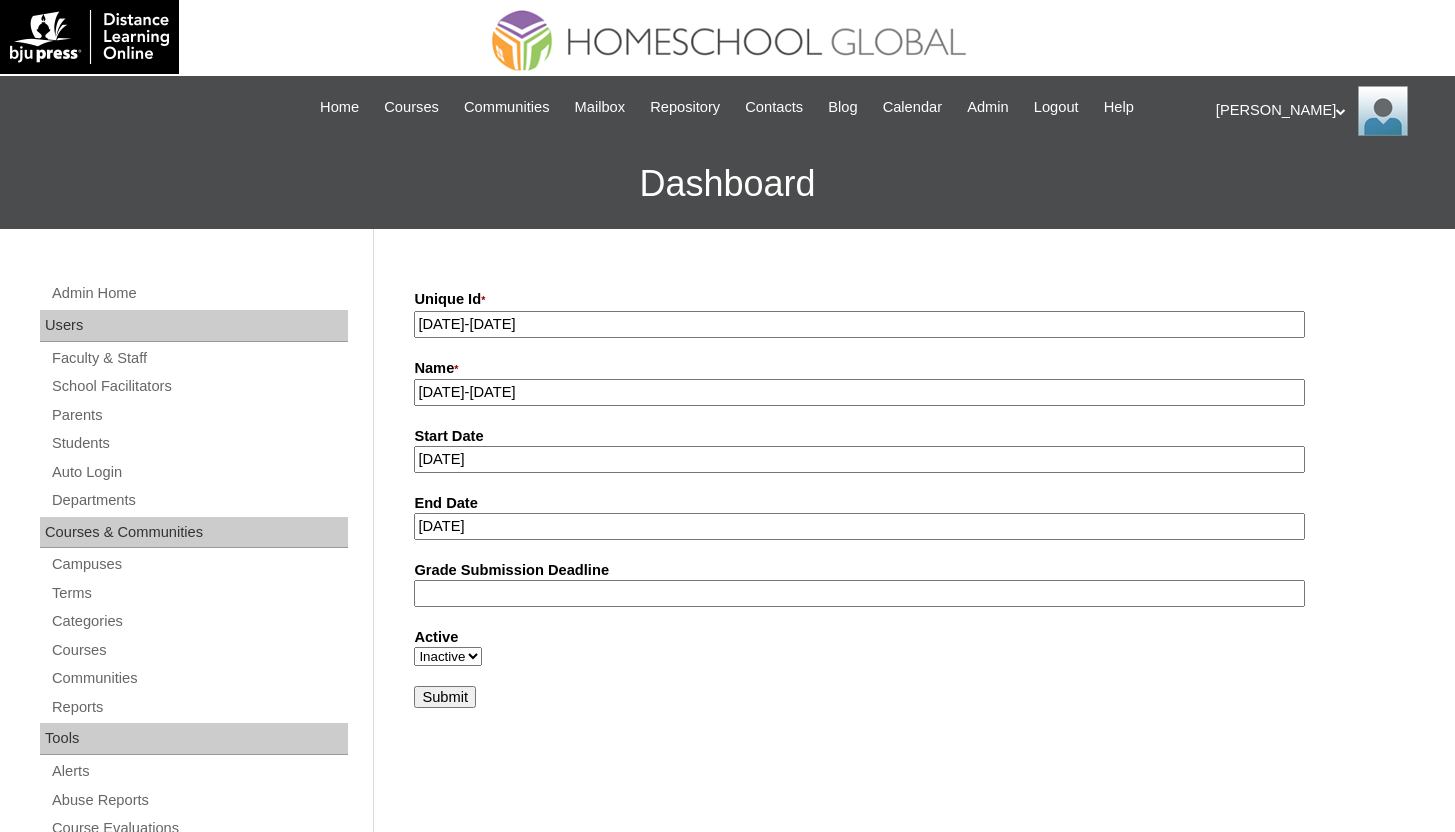 scroll, scrollTop: 0, scrollLeft: 0, axis: both 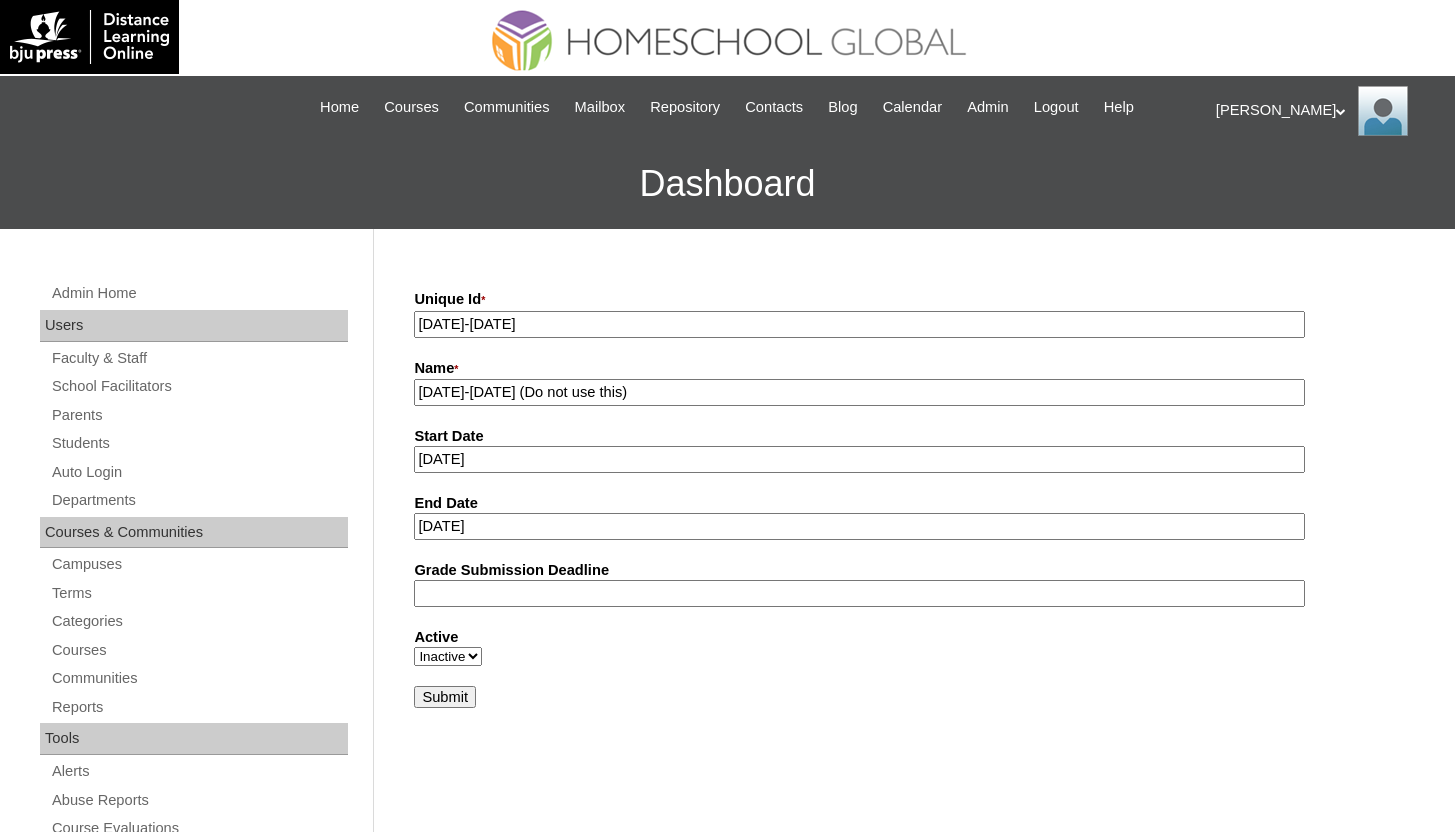 type on "2025-2026 (Do not use this)" 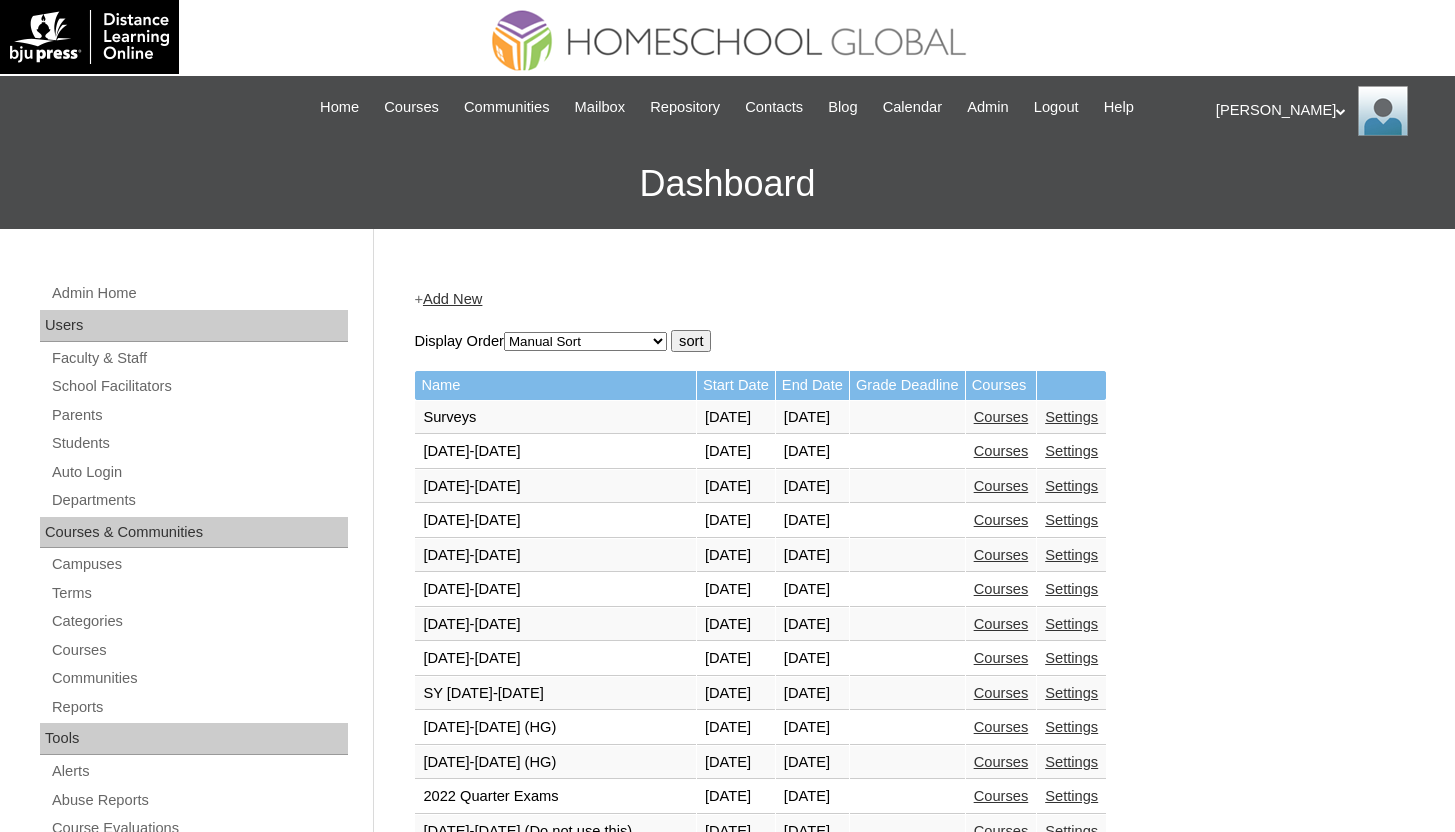scroll, scrollTop: 410, scrollLeft: 0, axis: vertical 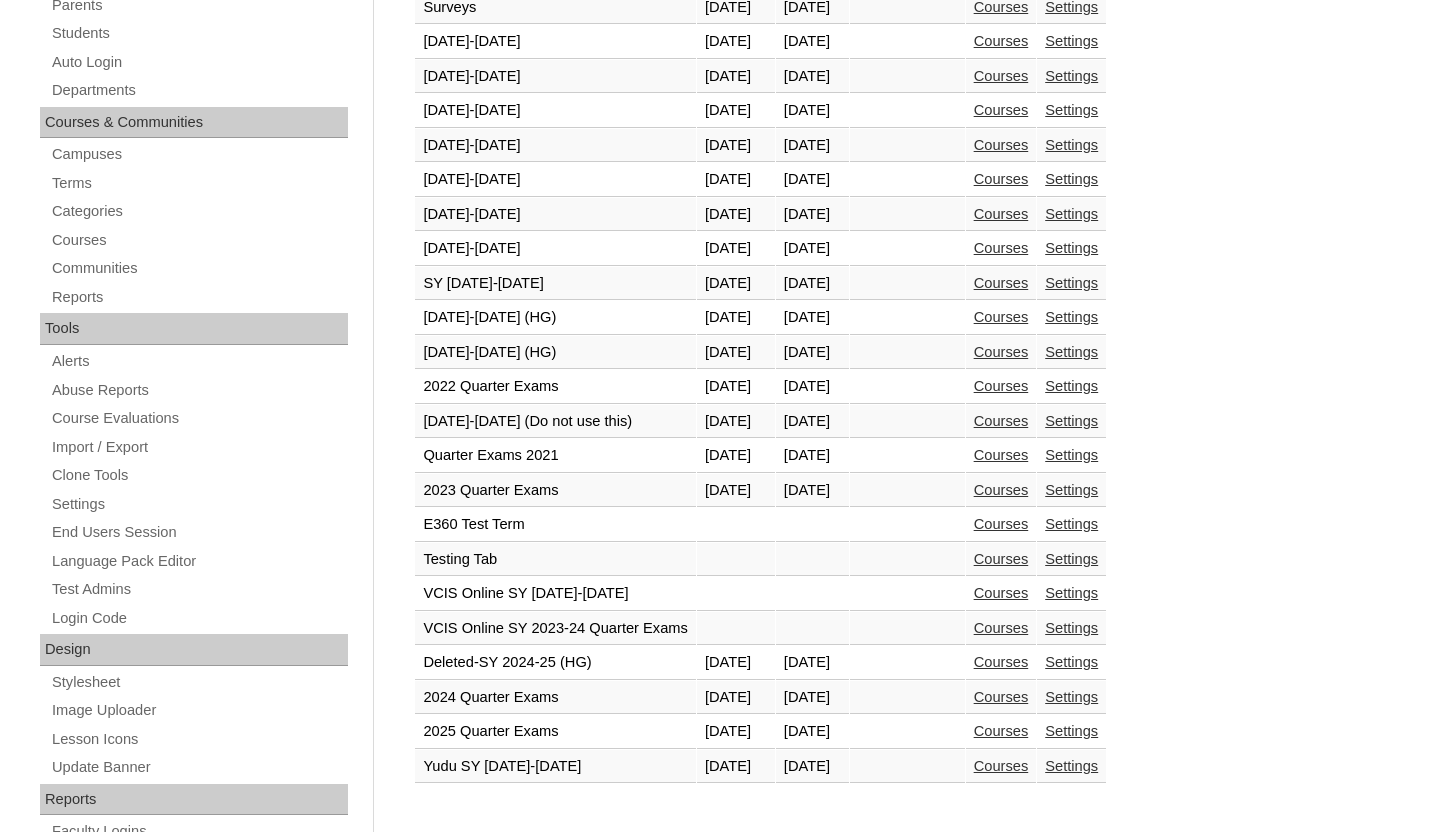 click on "Courses" at bounding box center (1001, 731) 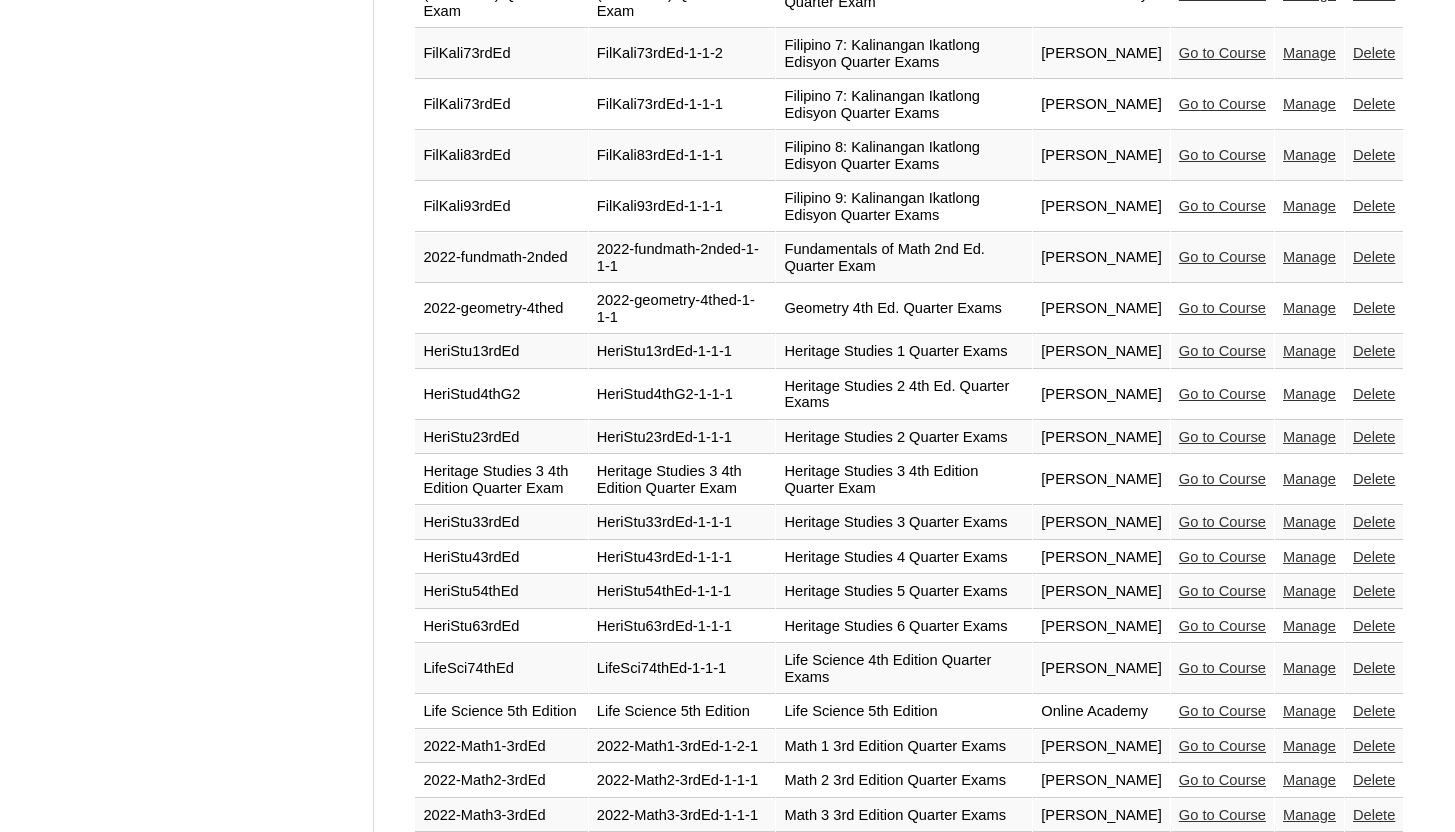 scroll, scrollTop: 1930, scrollLeft: 0, axis: vertical 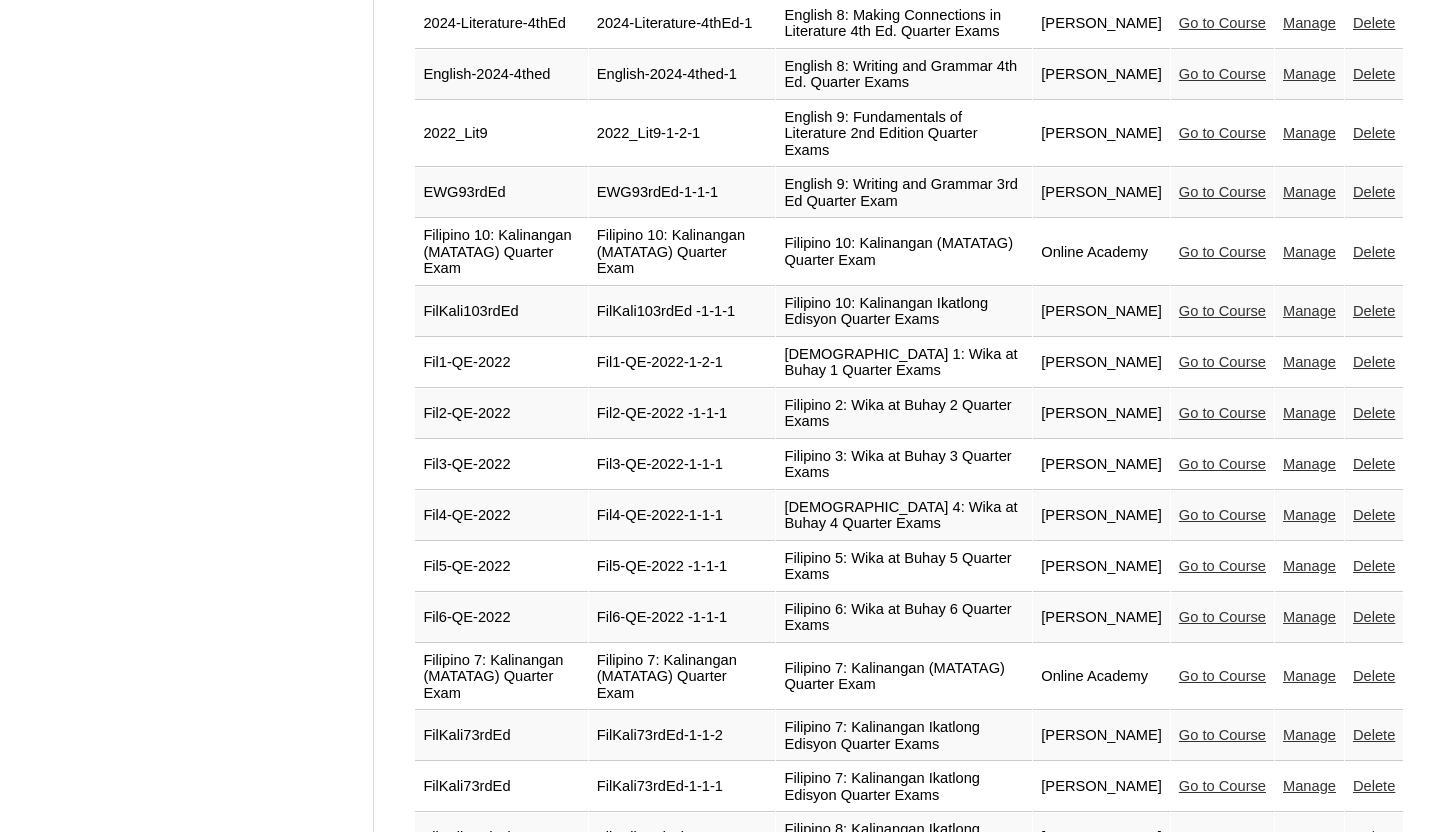 click on "Filipino 10: Kalinangan (MATATAG) Quarter Exam" at bounding box center [501, 252] 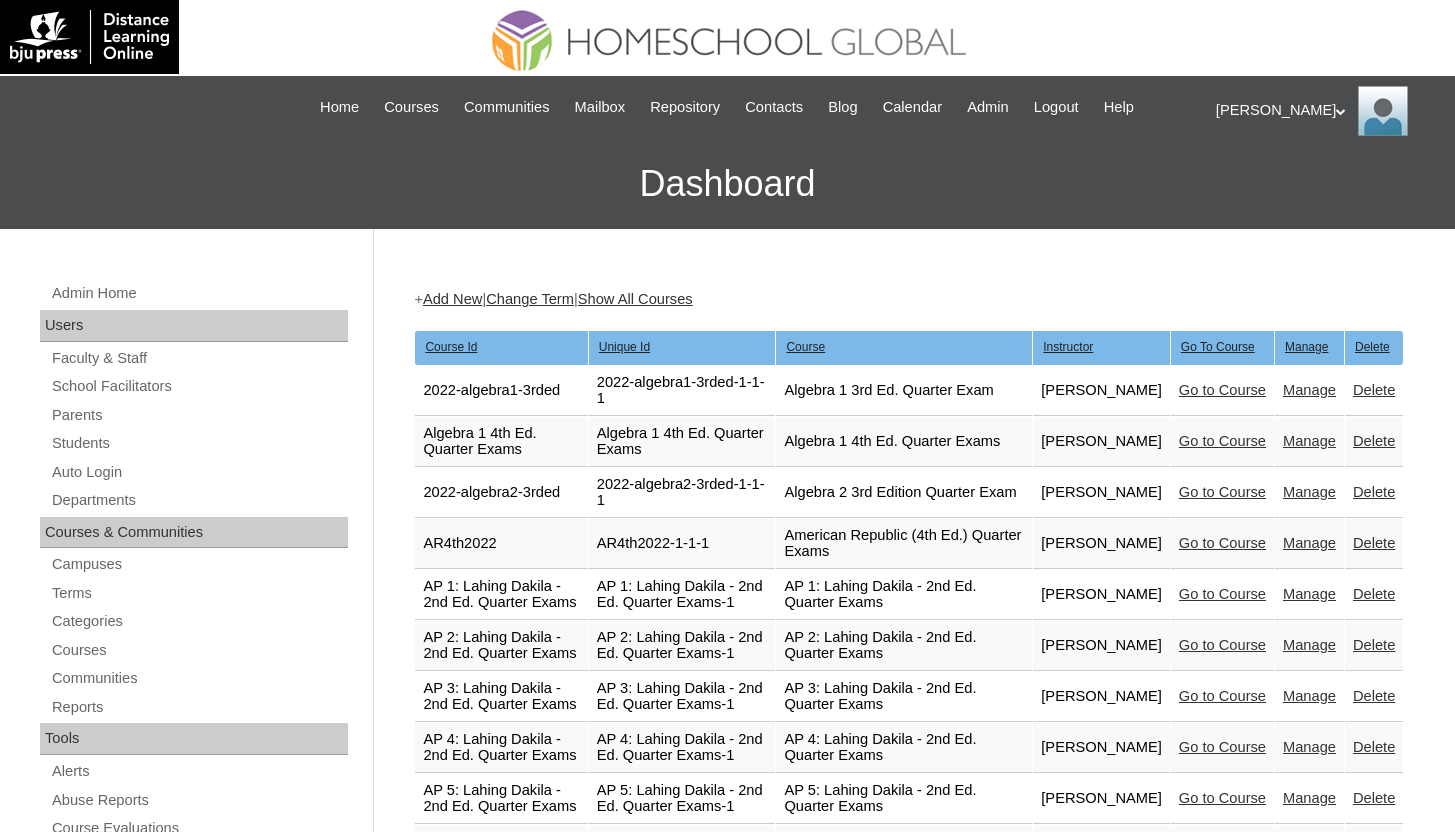 click on "Add New" at bounding box center [452, 299] 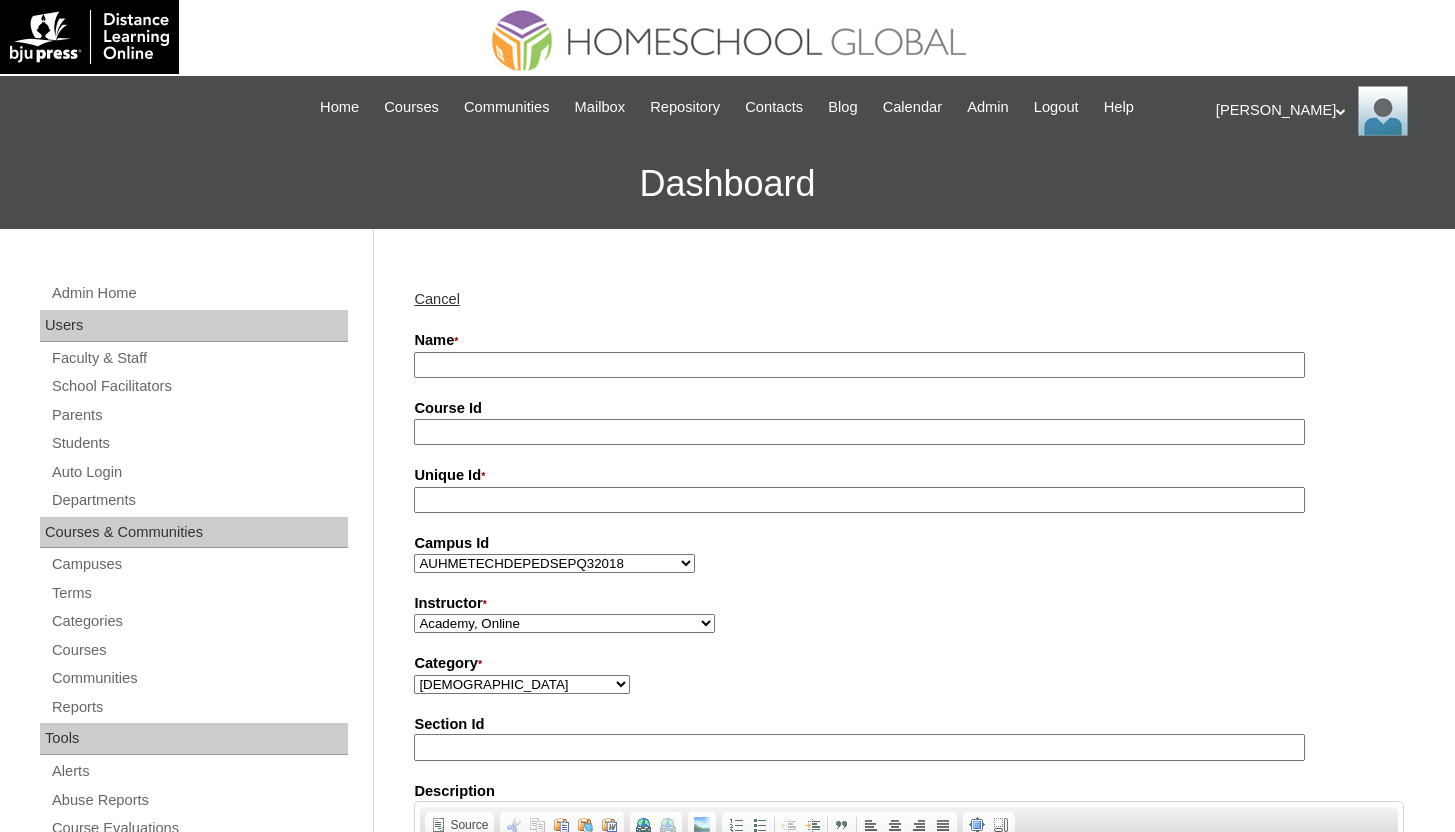 scroll, scrollTop: 0, scrollLeft: 0, axis: both 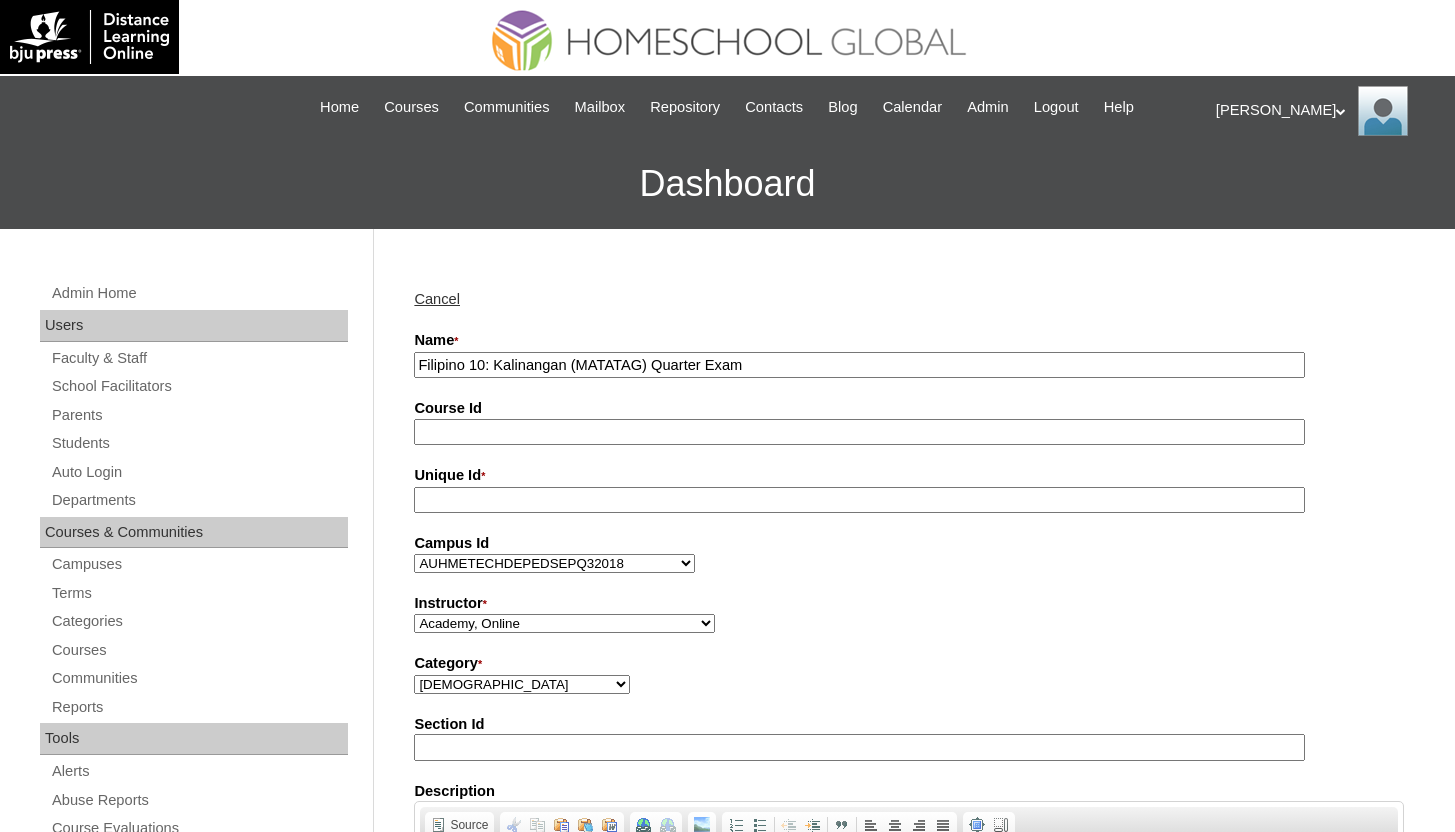 click on "Filipino 10: Kalinangan (MATATAG) Quarter Exam" at bounding box center (859, 365) 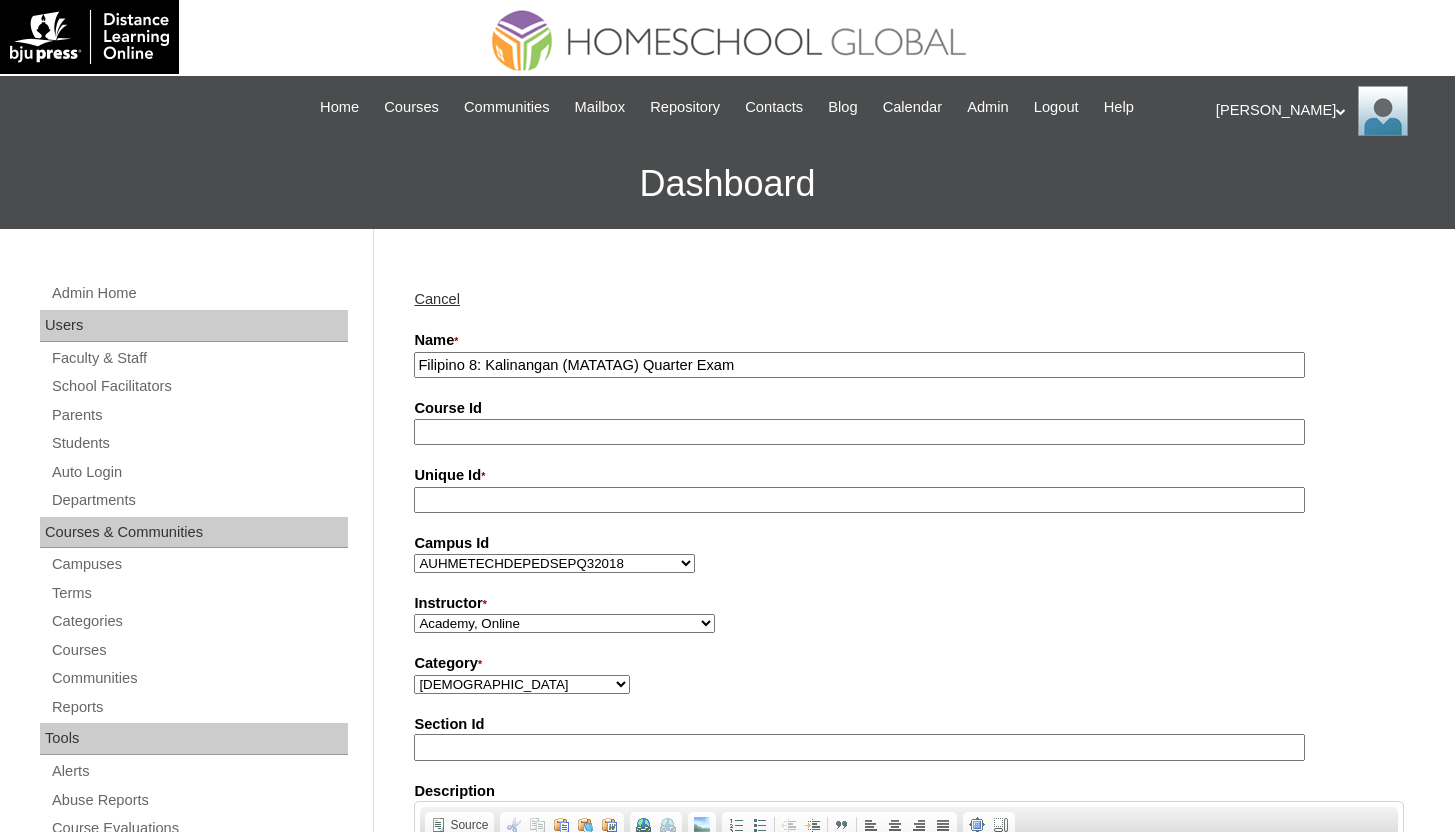 type on "Filipino 8: Kalinangan (MATATAG) Quarter Exam" 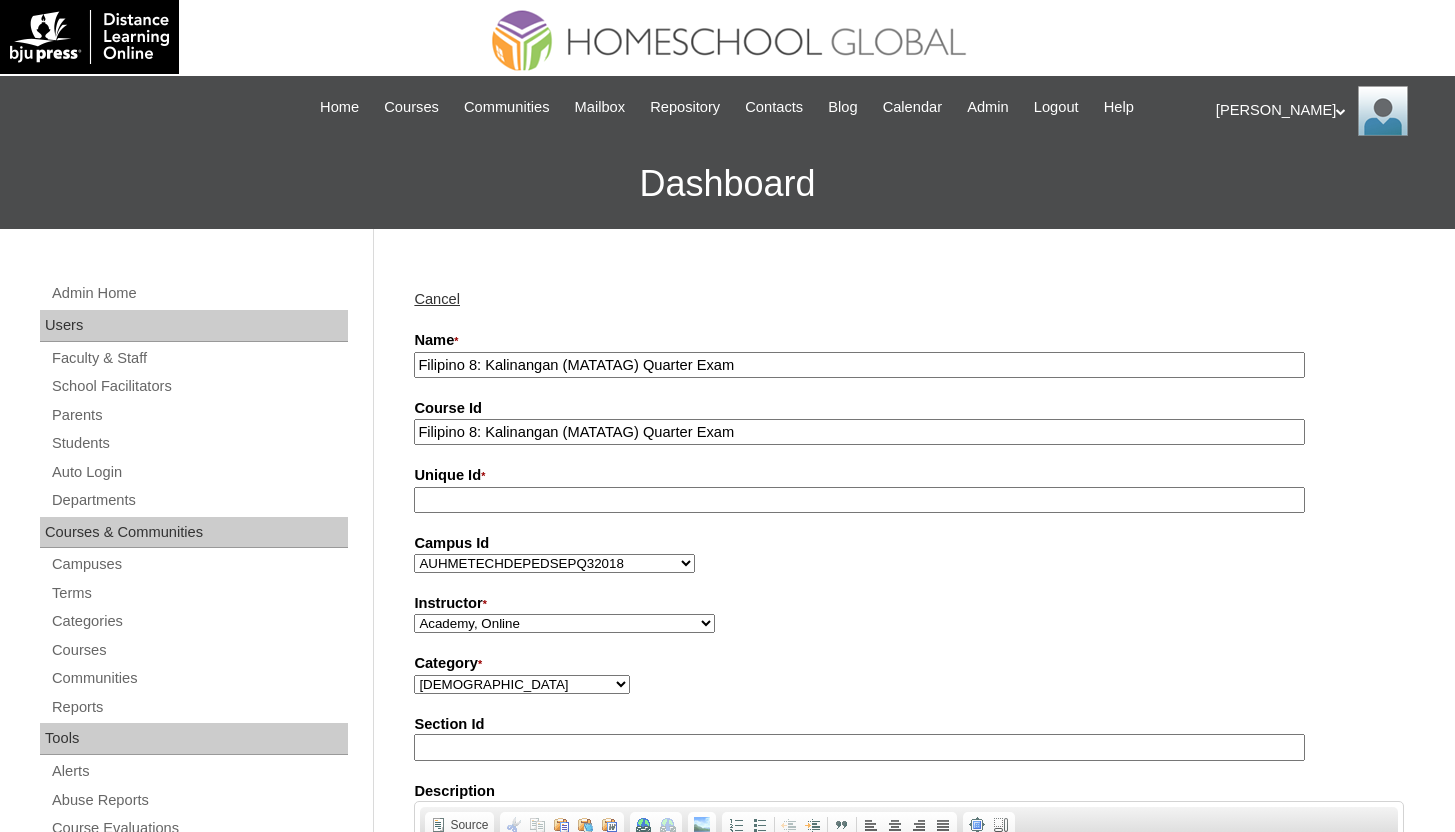 type on "Filipino 8: Kalinangan (MATATAG) Quarter Exam" 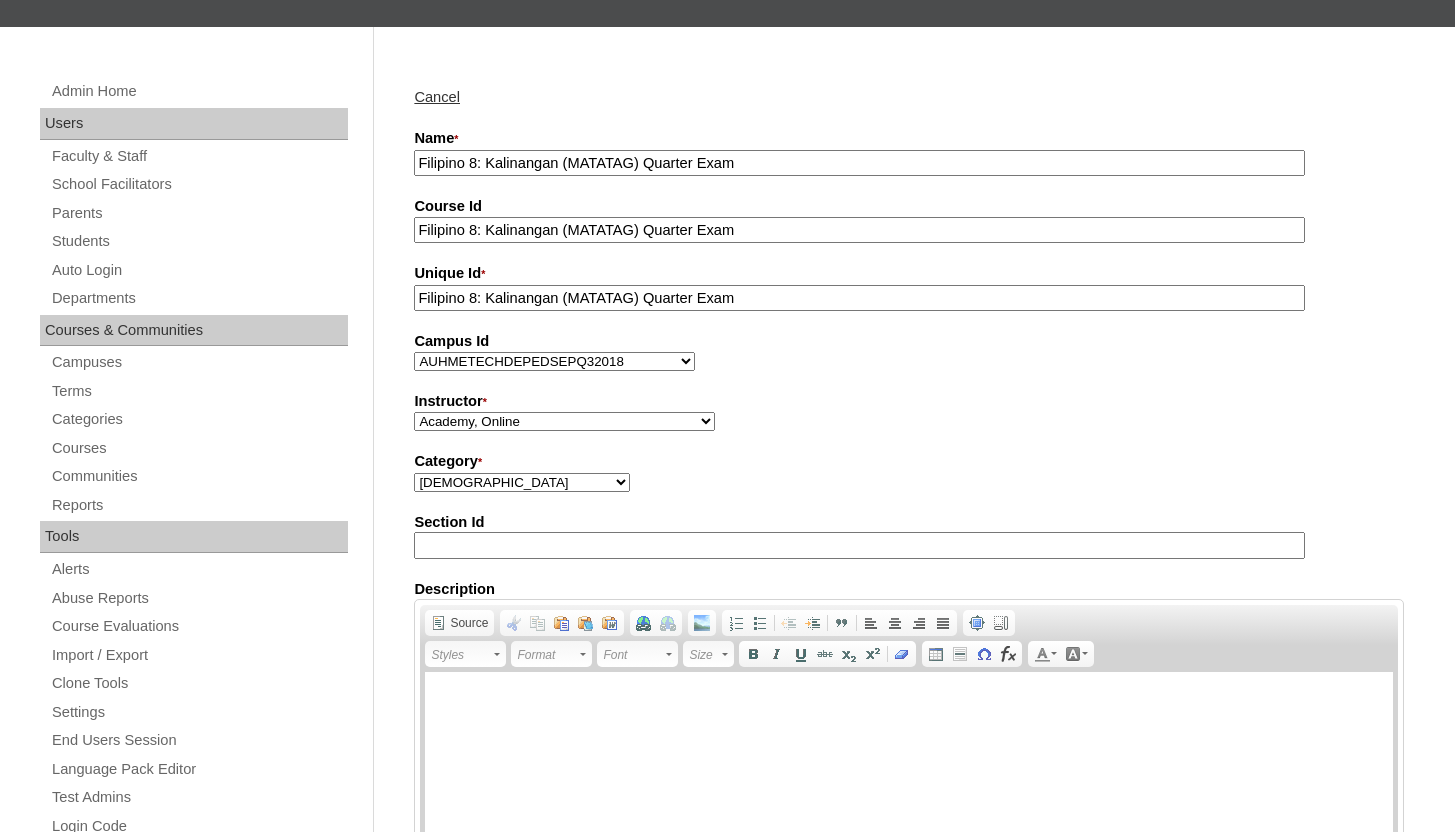 scroll, scrollTop: 206, scrollLeft: 0, axis: vertical 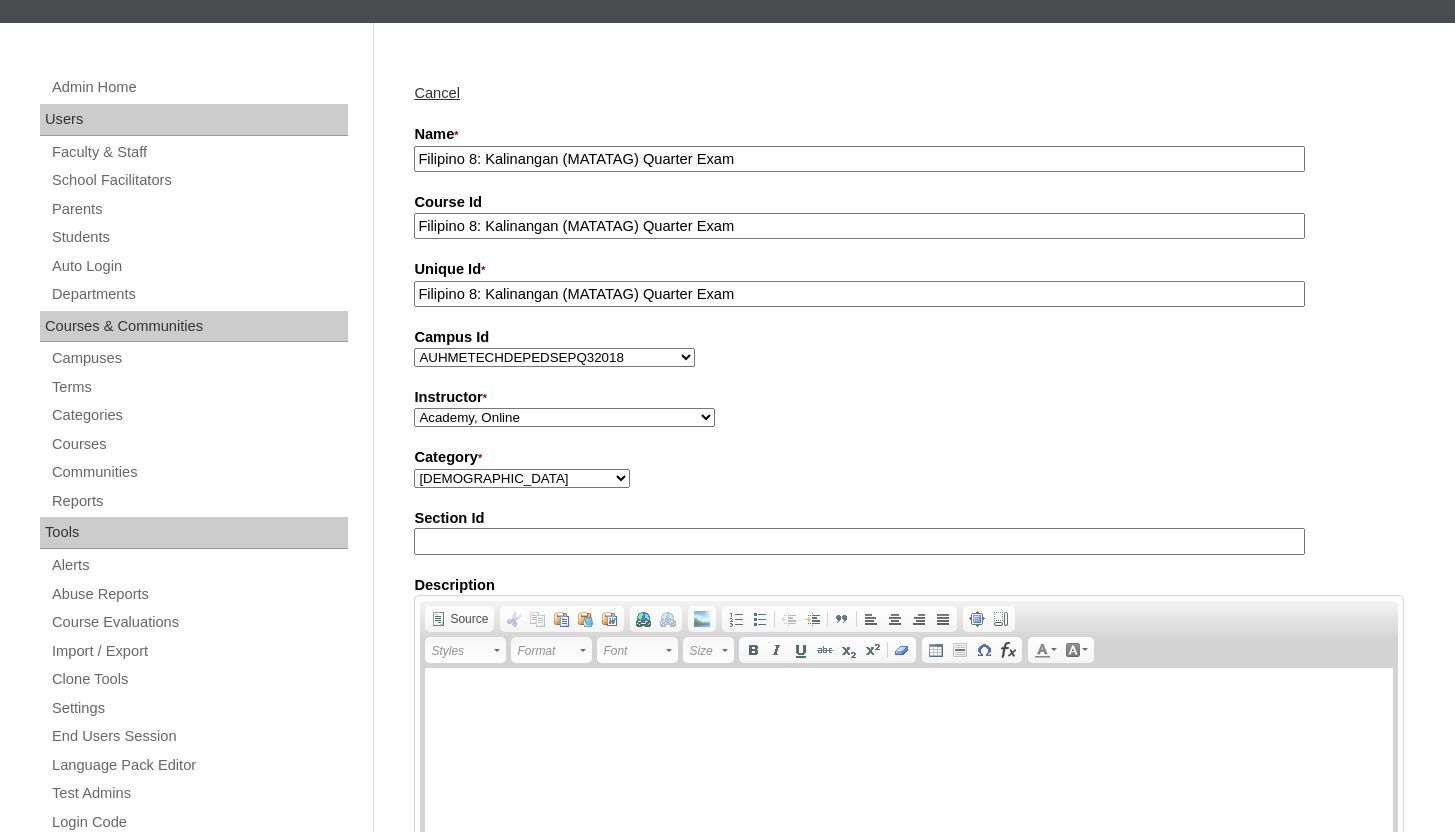 type on "Filipino 8: Kalinangan (MATATAG) Quarter Exam" 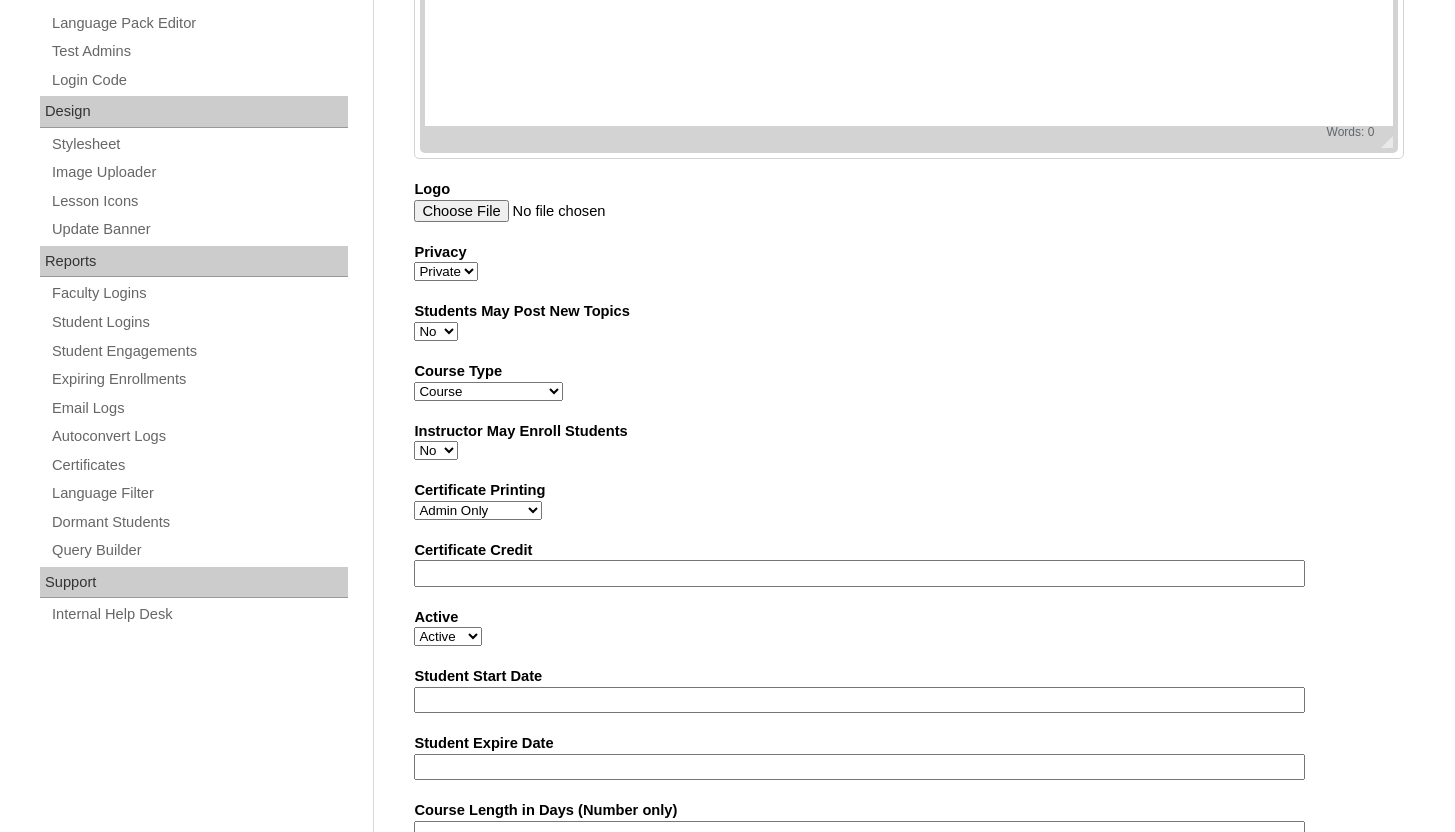 scroll, scrollTop: 1110, scrollLeft: 0, axis: vertical 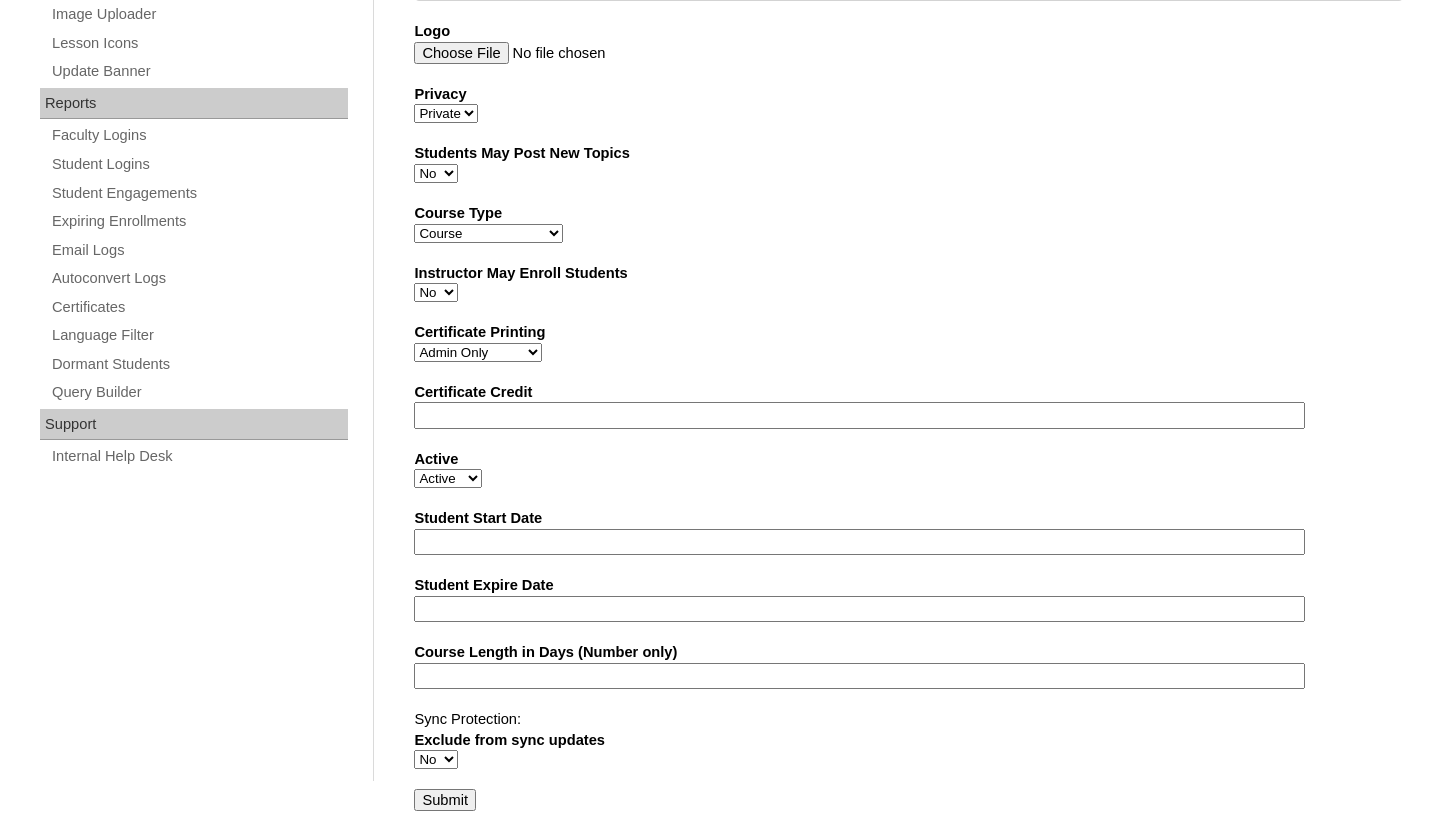 click on "Submit" at bounding box center (445, 800) 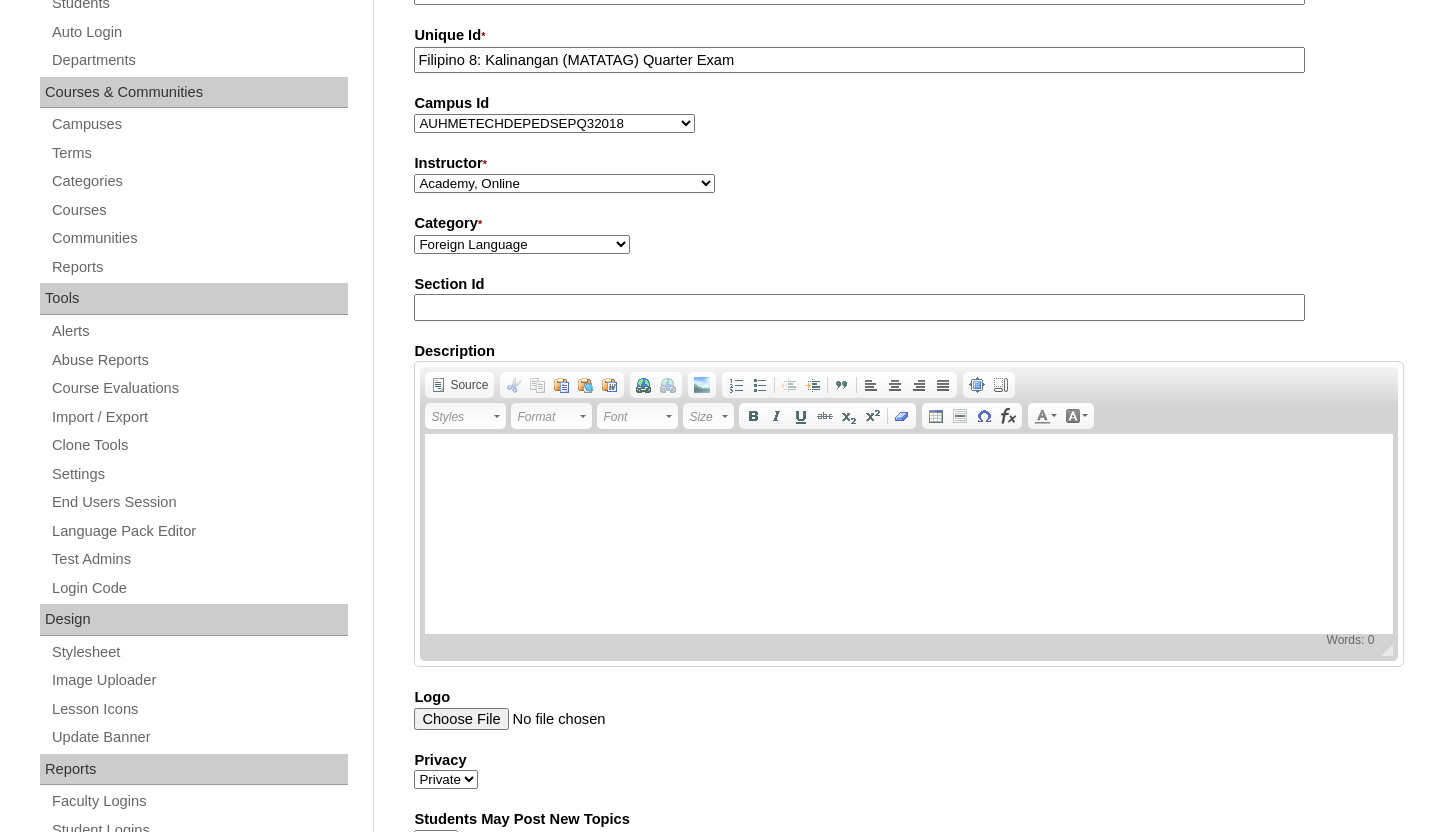 scroll, scrollTop: 0, scrollLeft: 0, axis: both 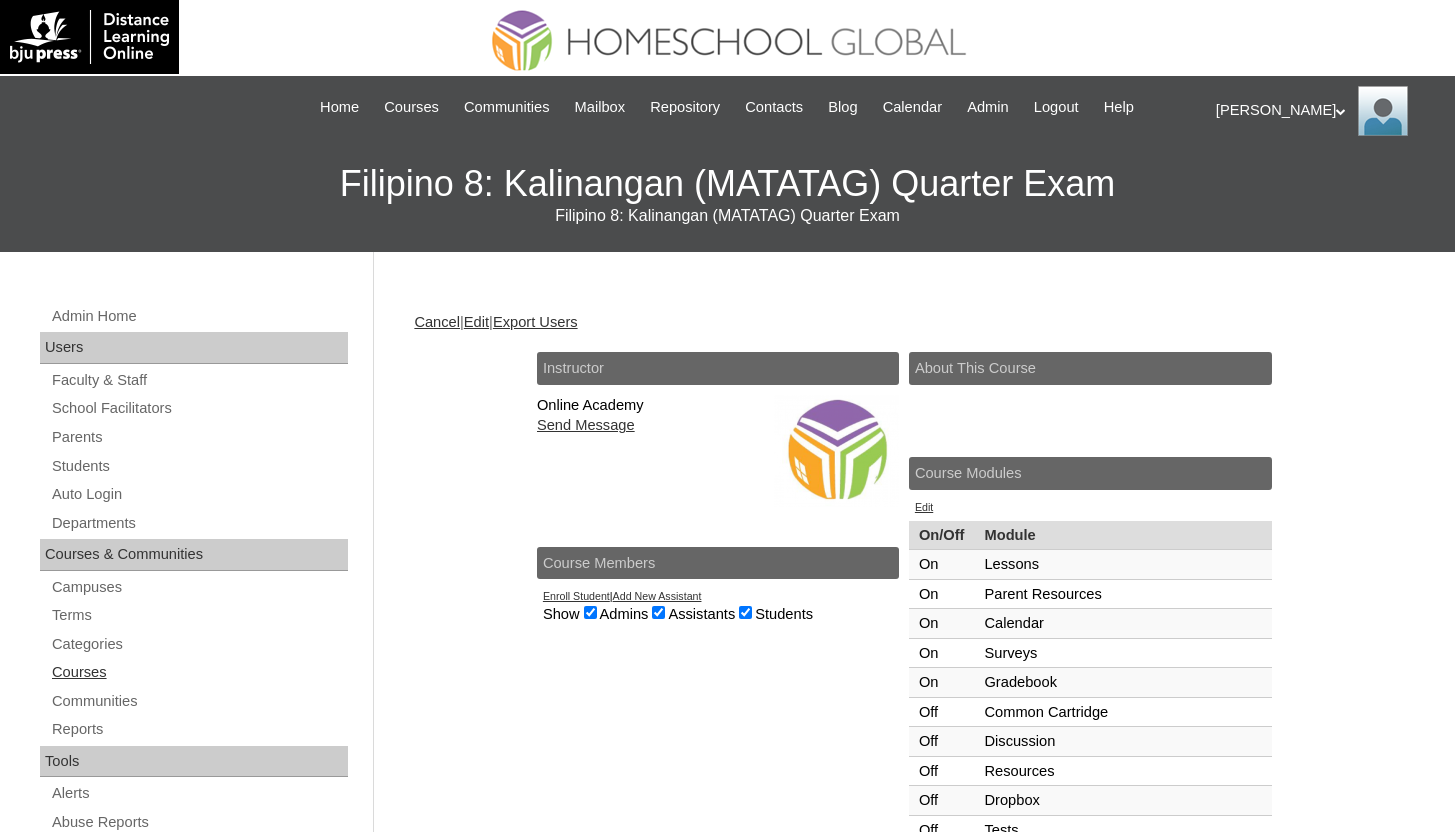 click on "Courses" at bounding box center [199, 672] 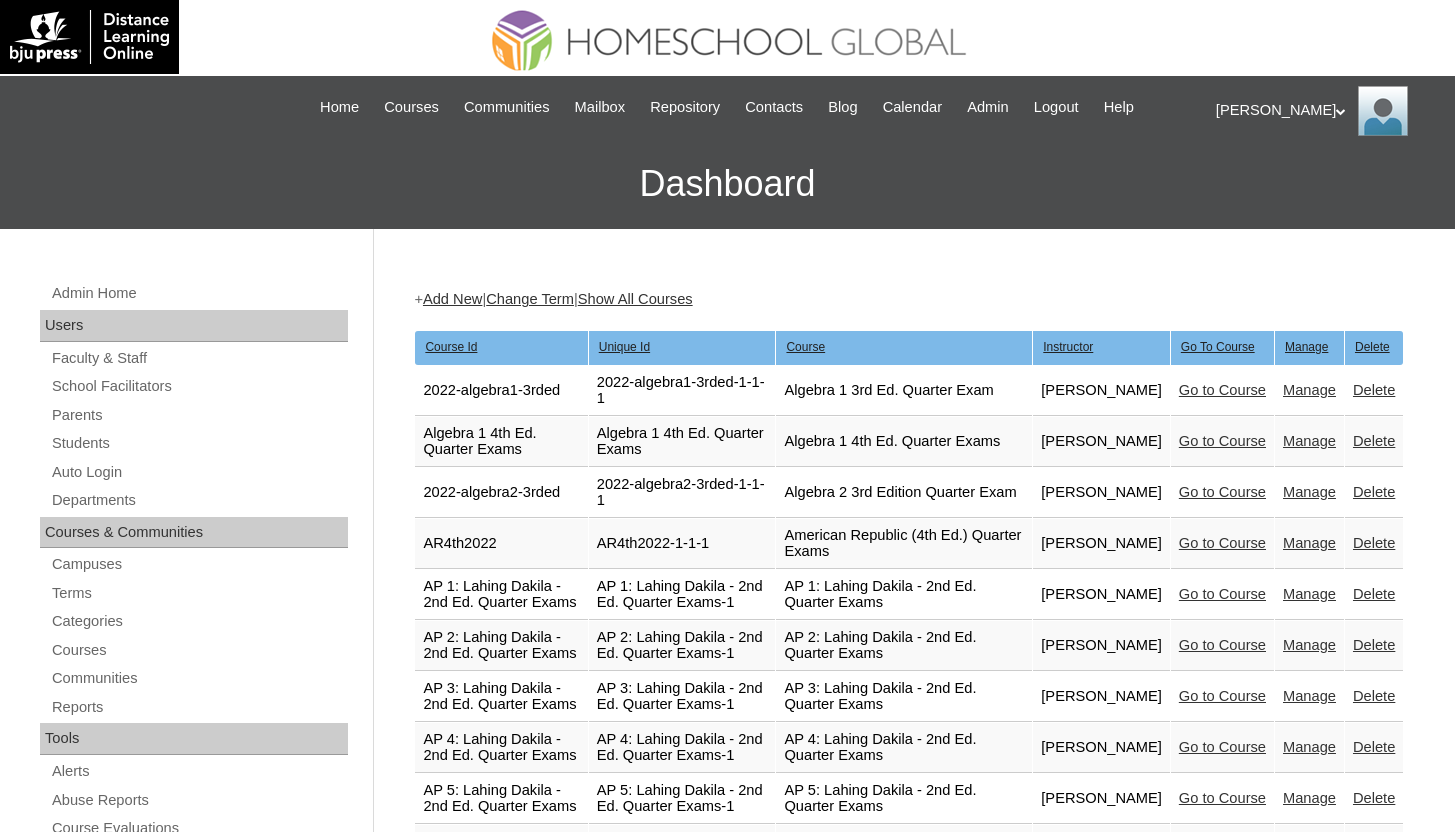 scroll, scrollTop: 0, scrollLeft: 0, axis: both 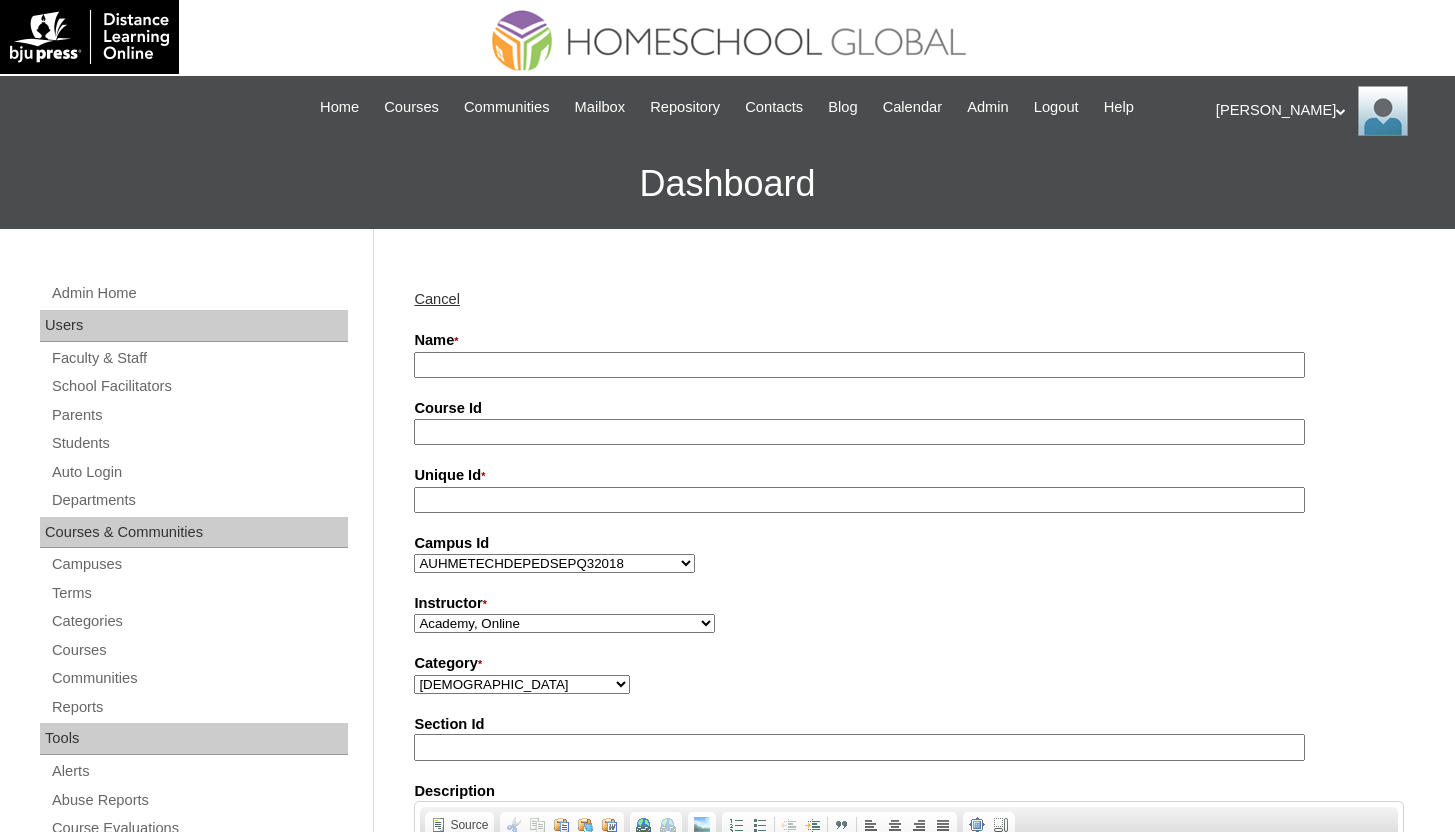 click on "Name  *" at bounding box center [859, 365] 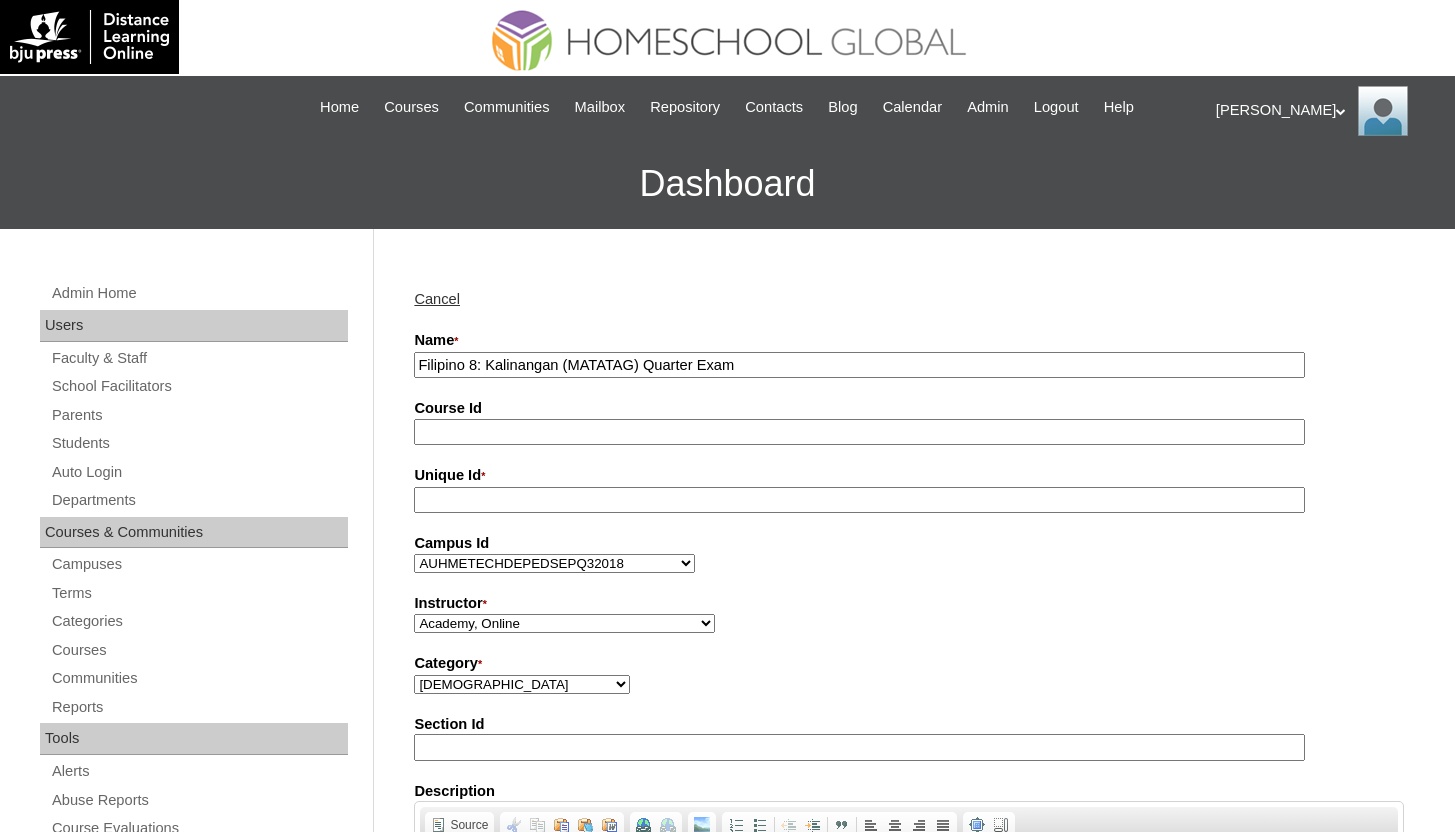 click on "Filipino 8: Kalinangan (MATATAG) Quarter Exam" at bounding box center (859, 365) 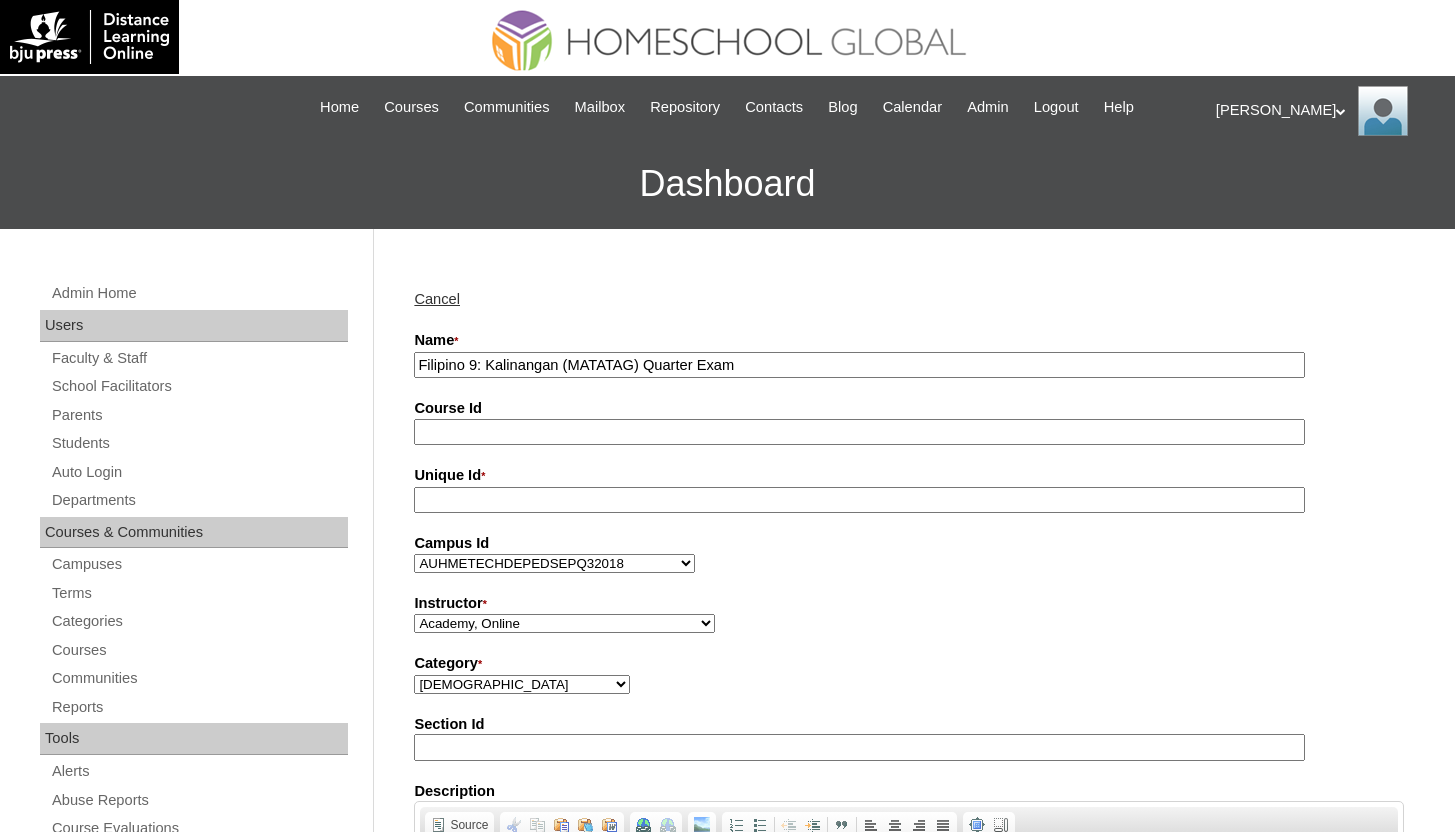 type on "Filipino 9: Kalinangan (MATATAG) Quarter Exam" 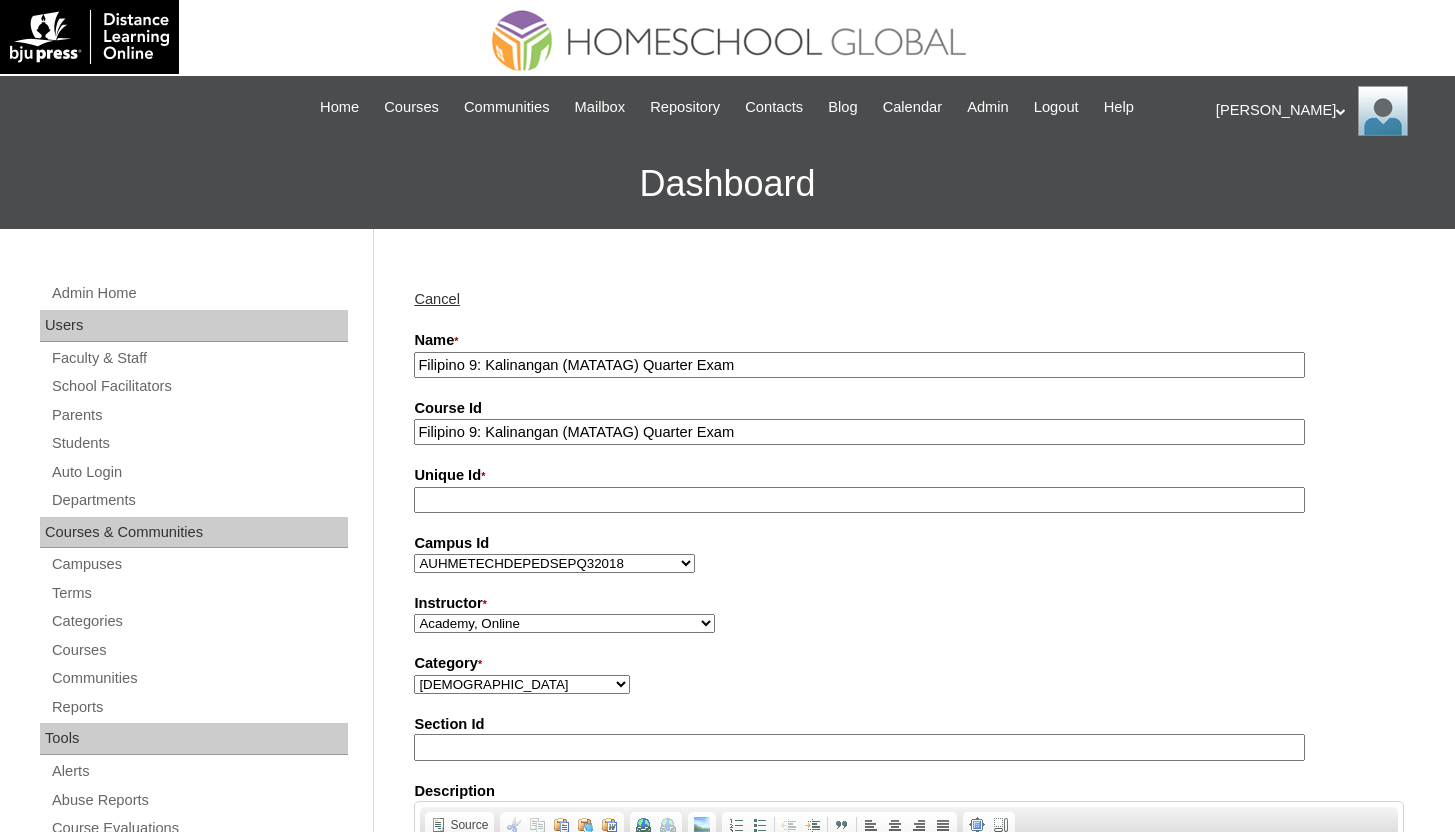 type on "Filipino 9: Kalinangan (MATATAG) Quarter Exam" 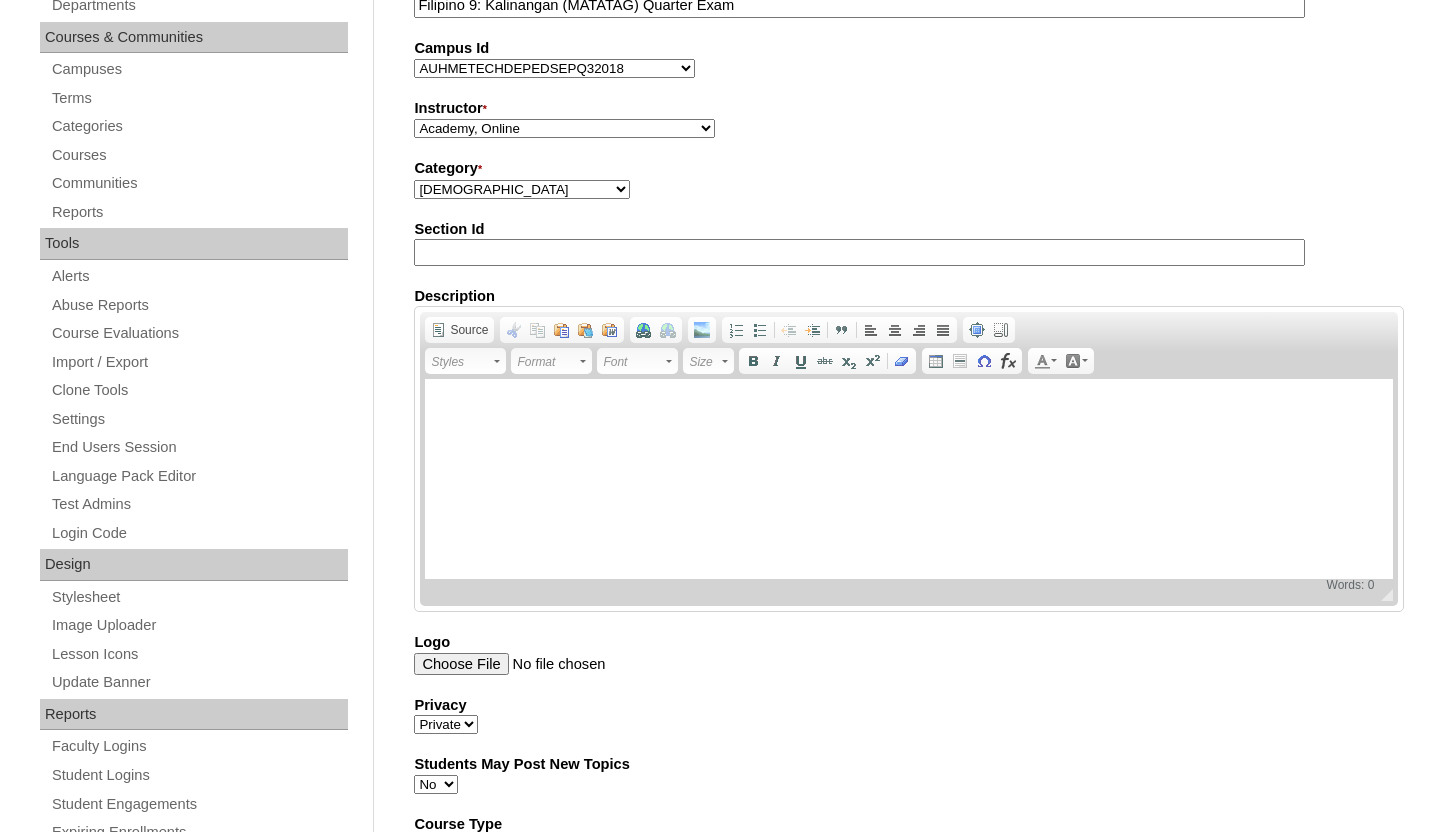 scroll, scrollTop: 254, scrollLeft: 0, axis: vertical 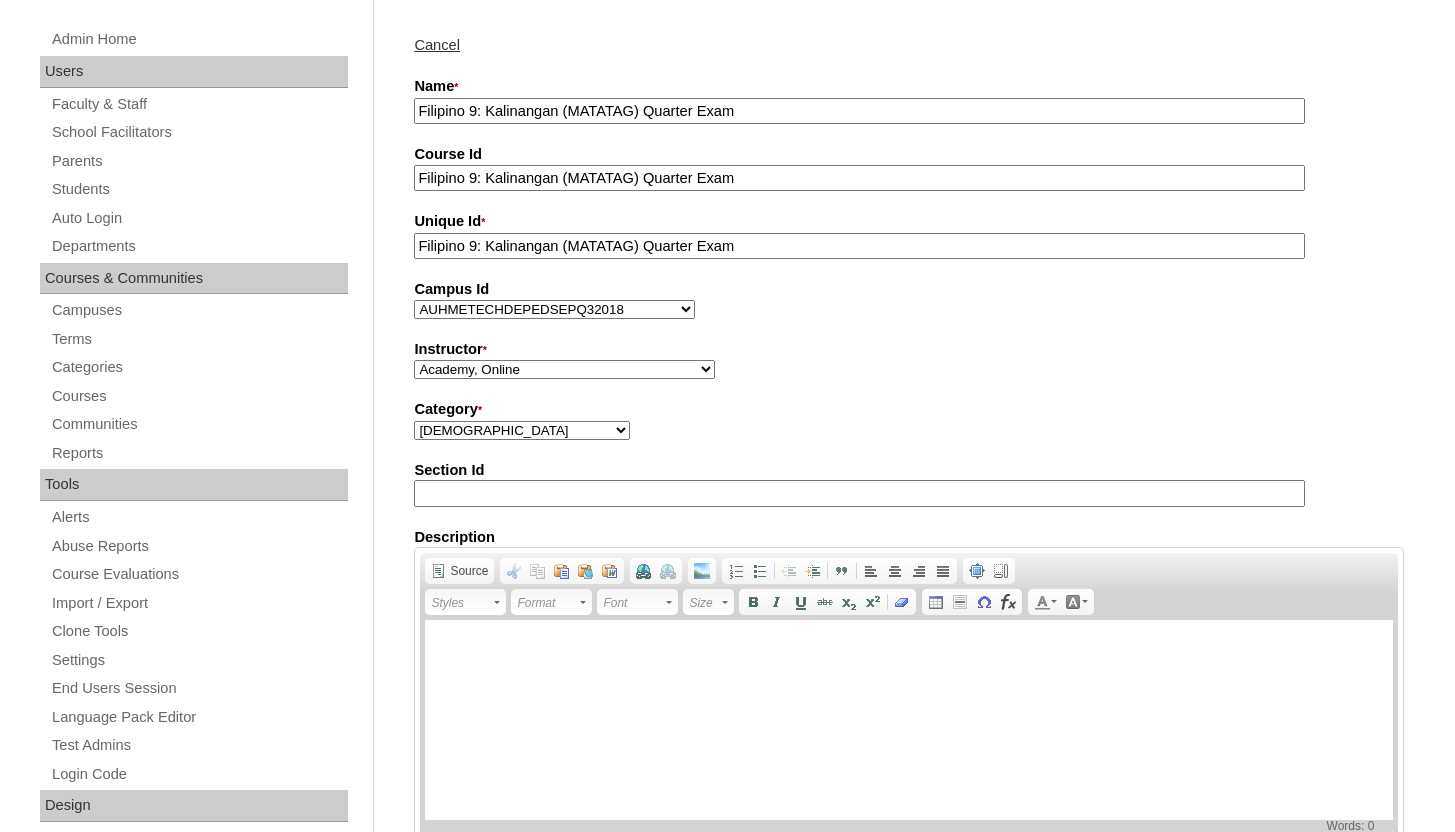 type on "Filipino 9: Kalinangan (MATATAG) Quarter Exam" 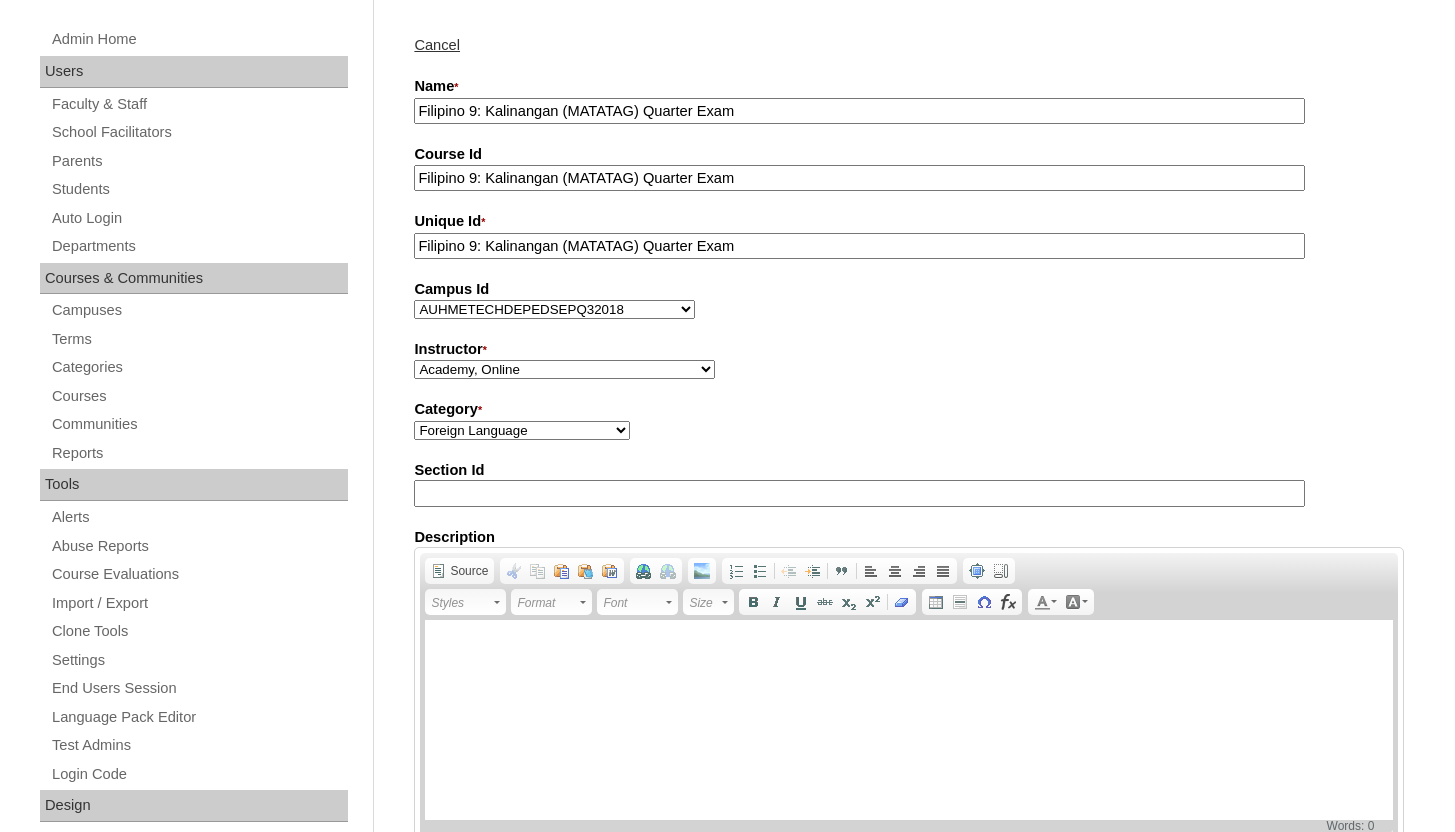 scroll, scrollTop: 1110, scrollLeft: 0, axis: vertical 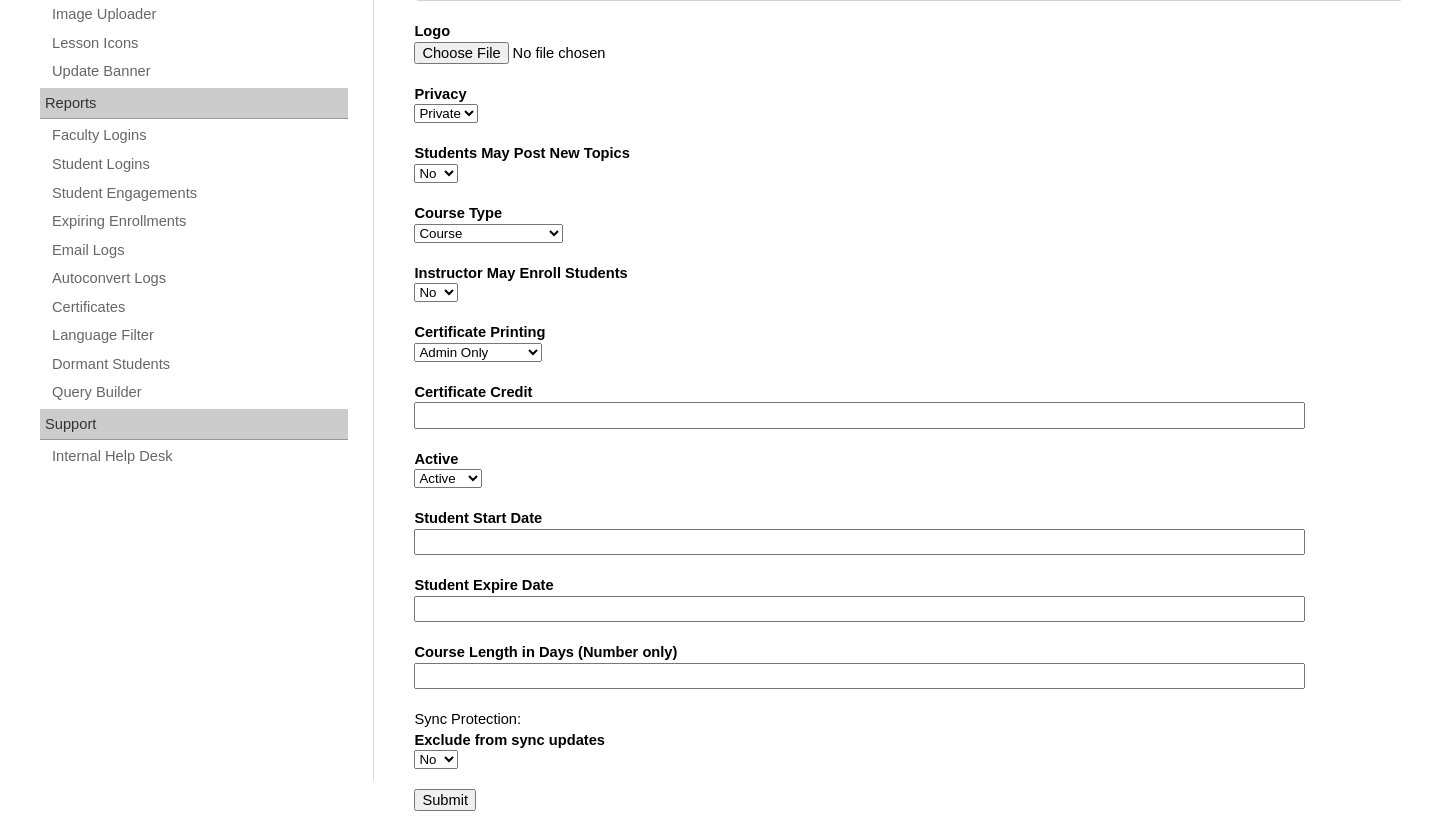 click on "Submit" at bounding box center [445, 800] 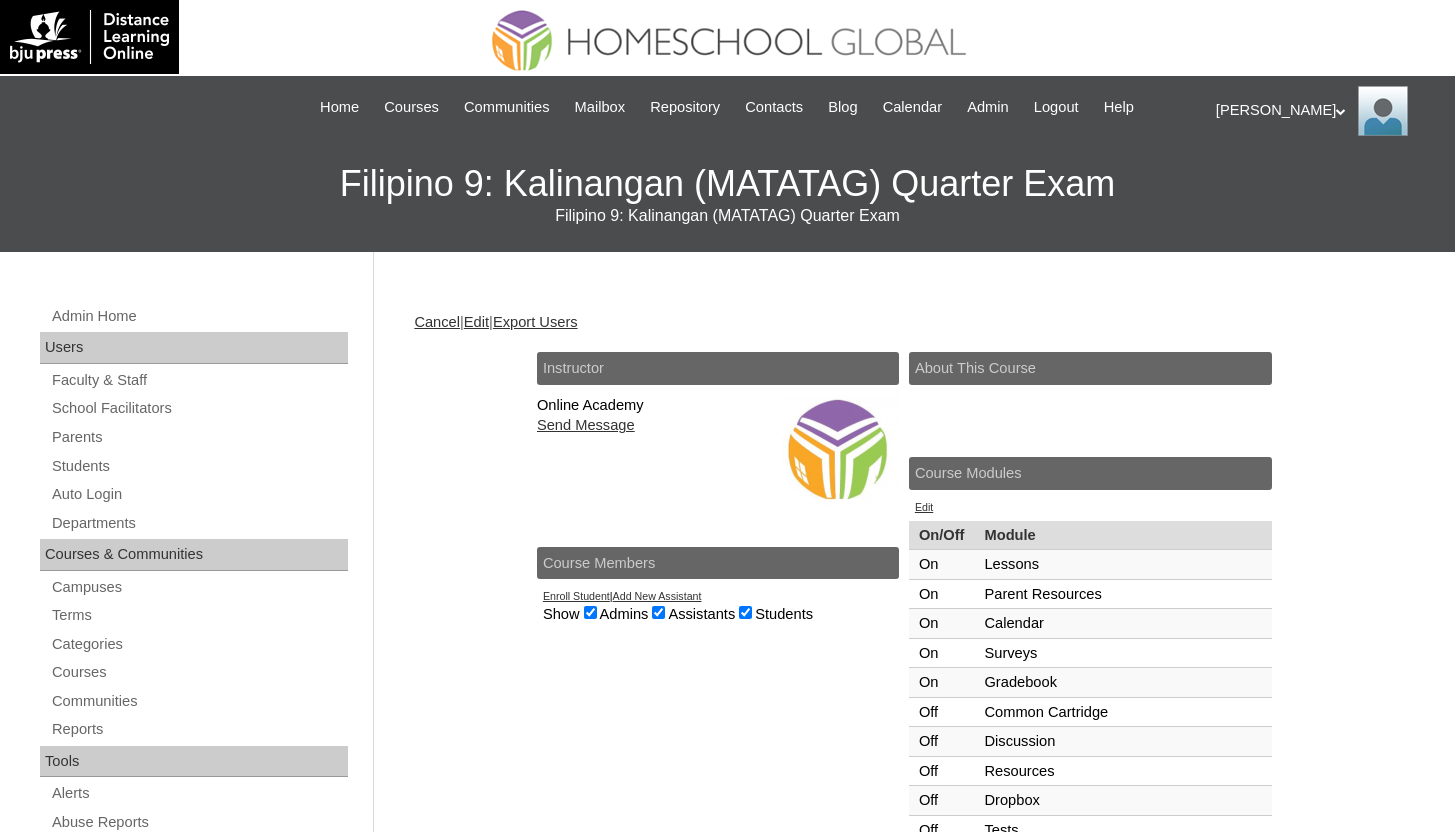 scroll, scrollTop: 0, scrollLeft: 0, axis: both 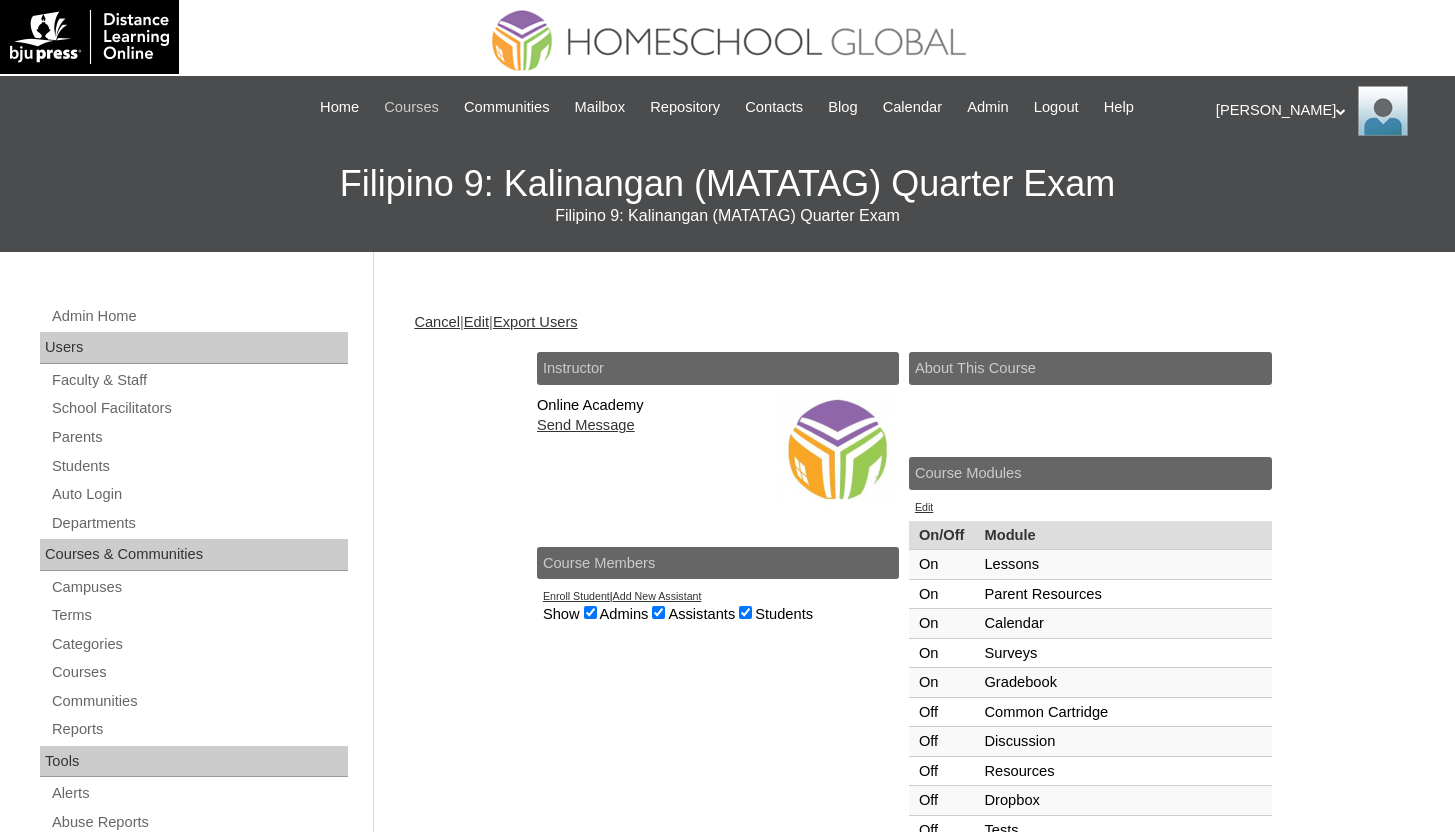 click on "Courses" at bounding box center [411, 107] 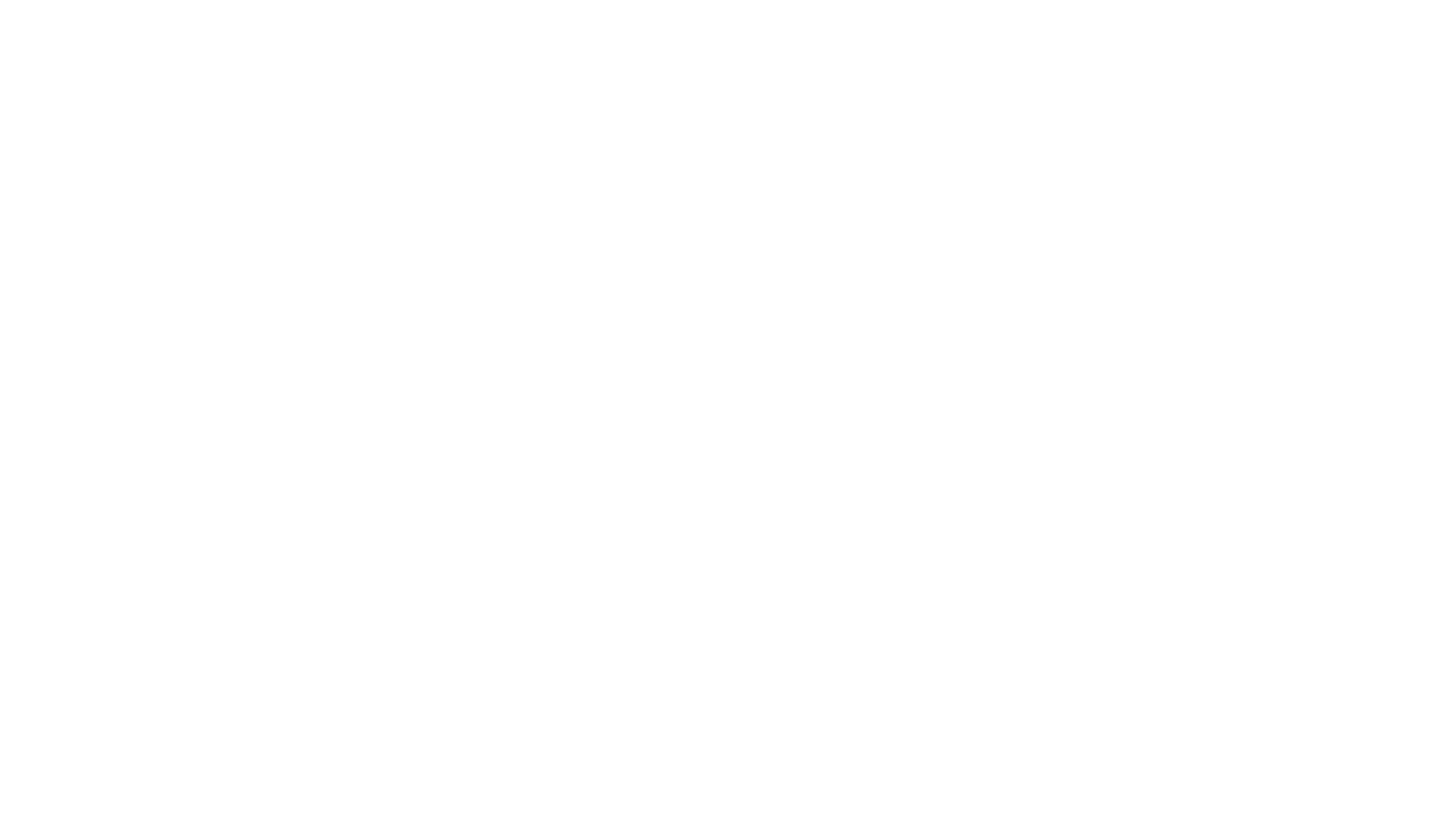 scroll, scrollTop: 0, scrollLeft: 0, axis: both 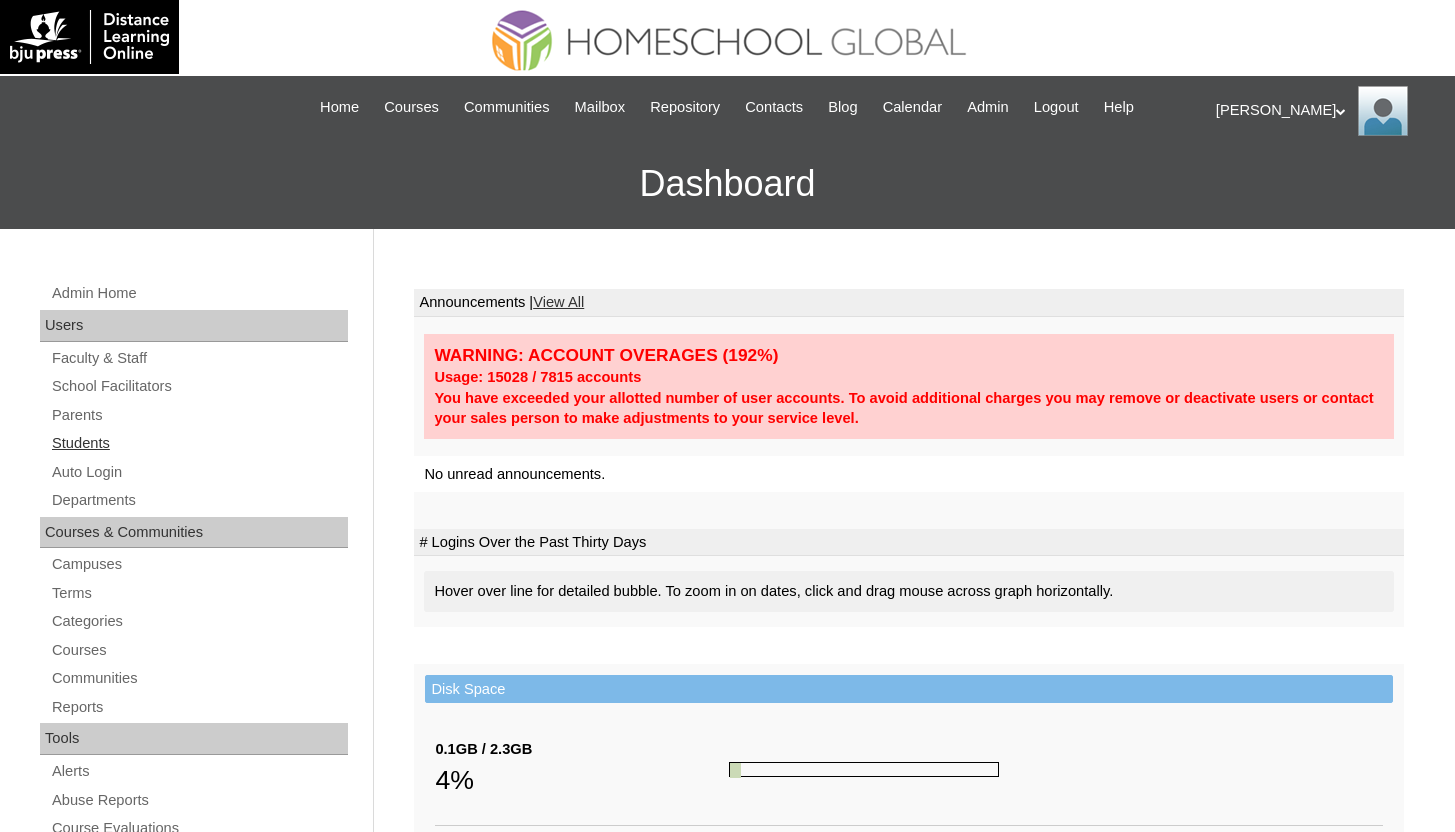 click on "Students" at bounding box center [199, 443] 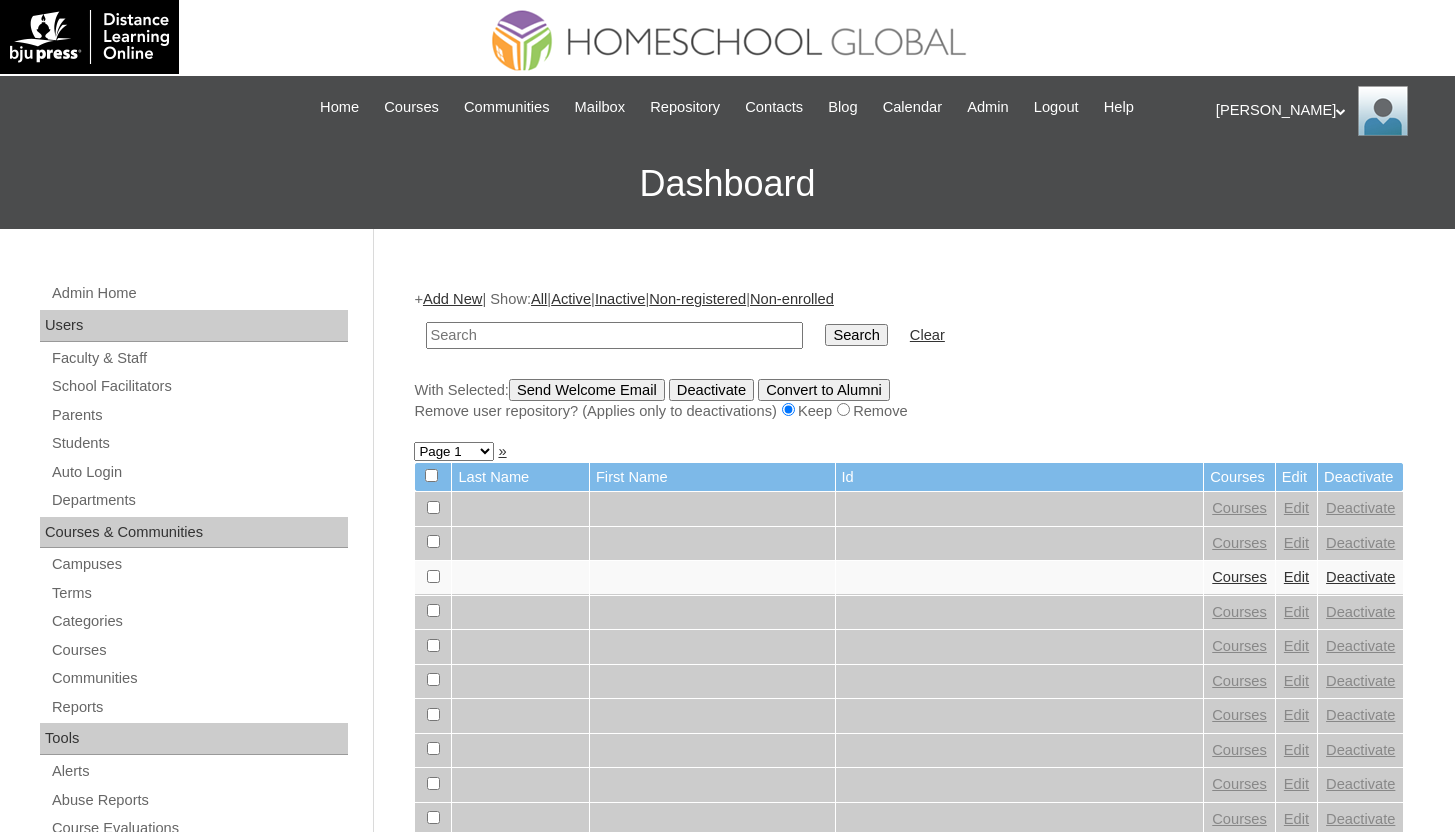 scroll, scrollTop: 0, scrollLeft: 0, axis: both 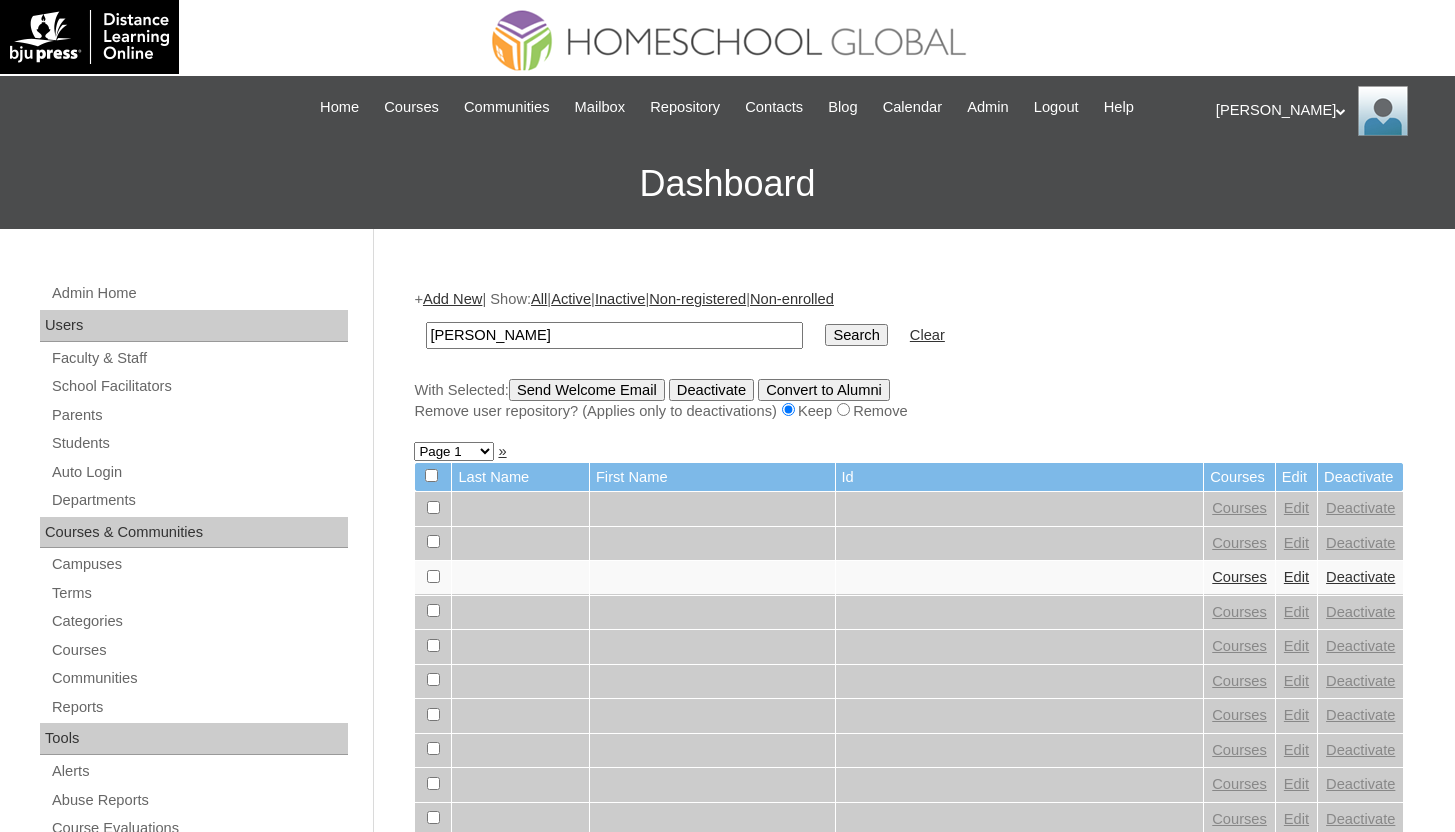 type on "Andres Joaquin" 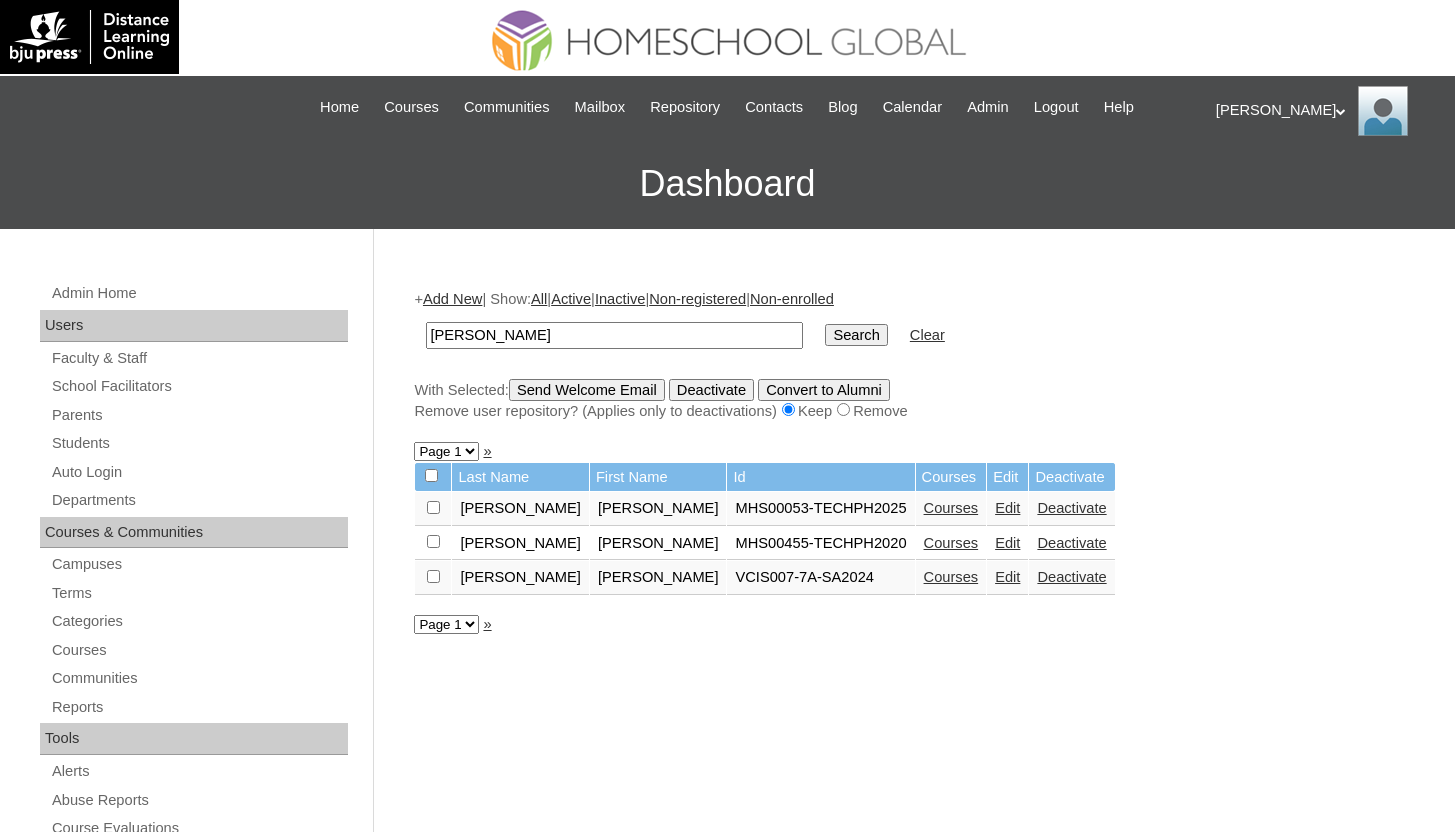 scroll, scrollTop: 0, scrollLeft: 0, axis: both 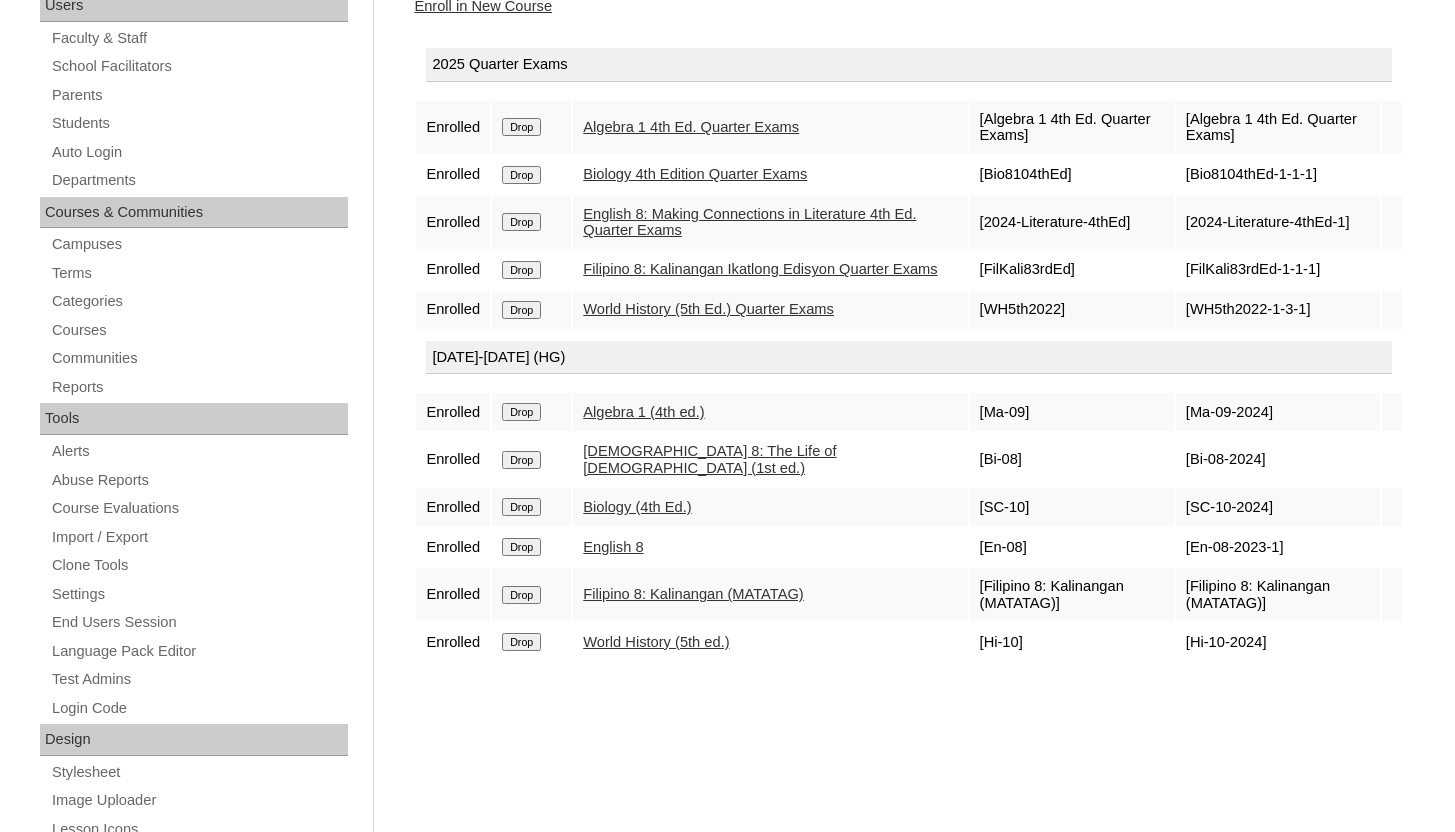 click on "Enroll in New Course" at bounding box center (483, 6) 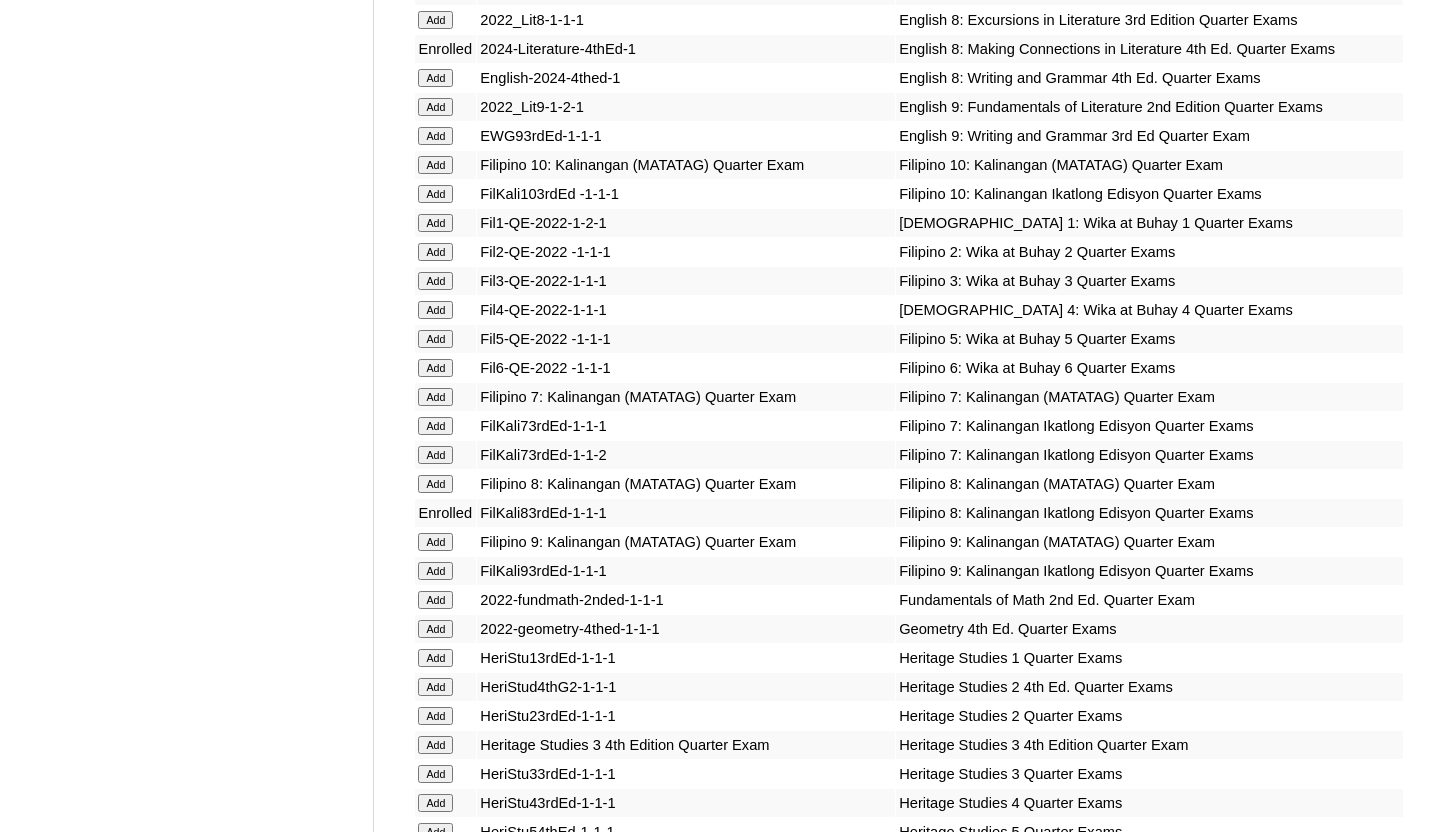 scroll, scrollTop: 2185, scrollLeft: 0, axis: vertical 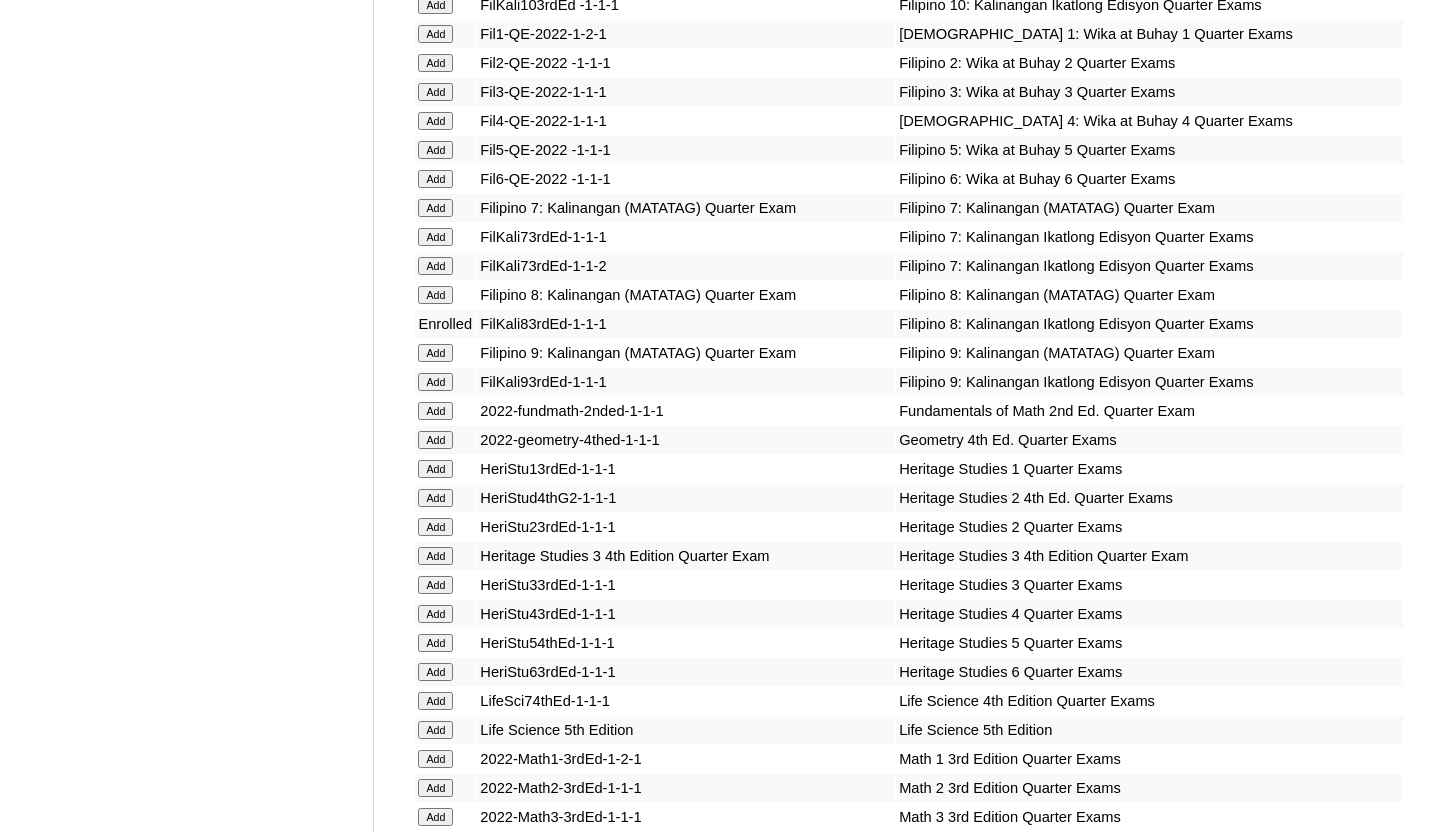 click on "Add" at bounding box center [435, -1809] 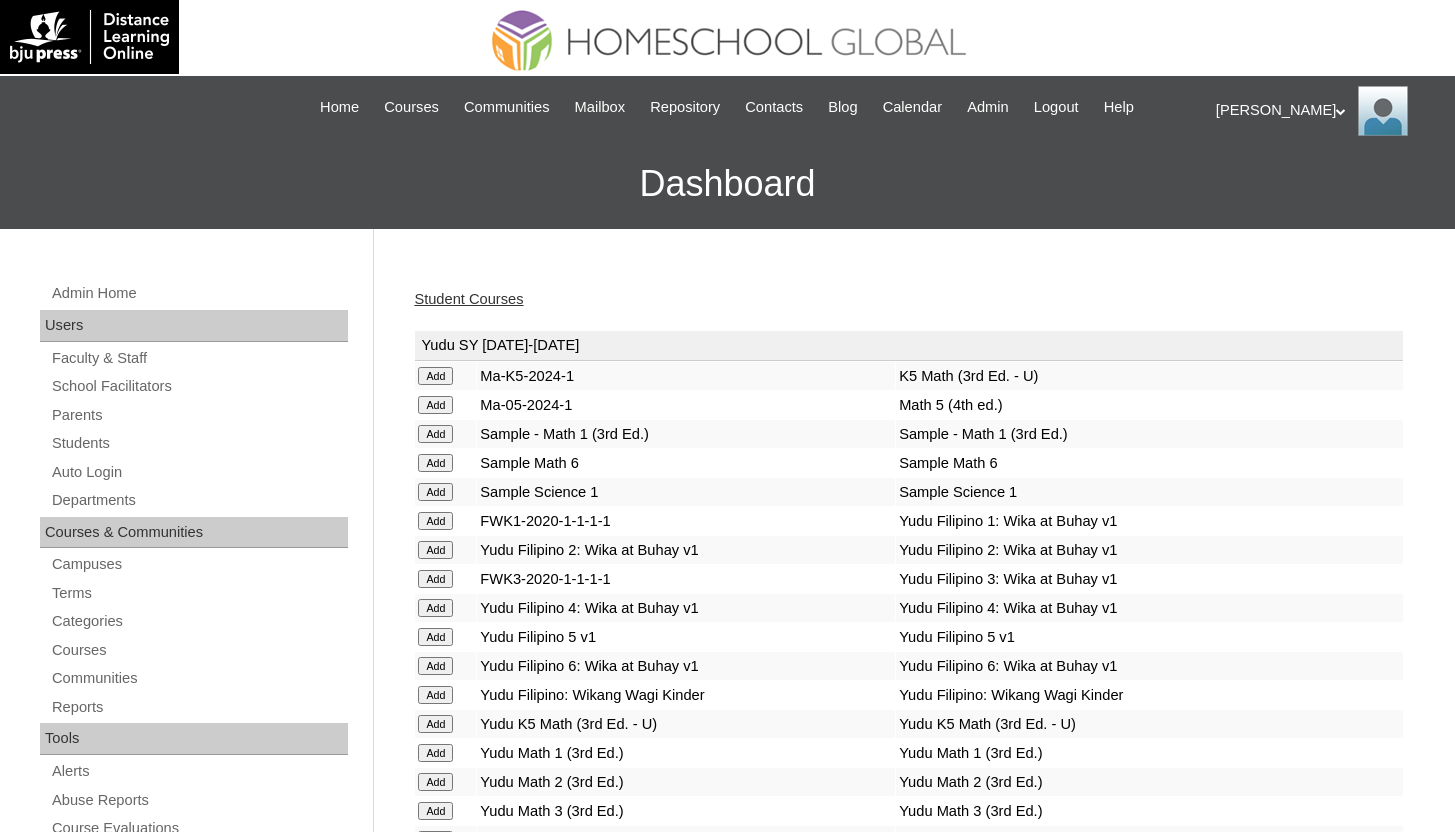 scroll, scrollTop: 0, scrollLeft: 0, axis: both 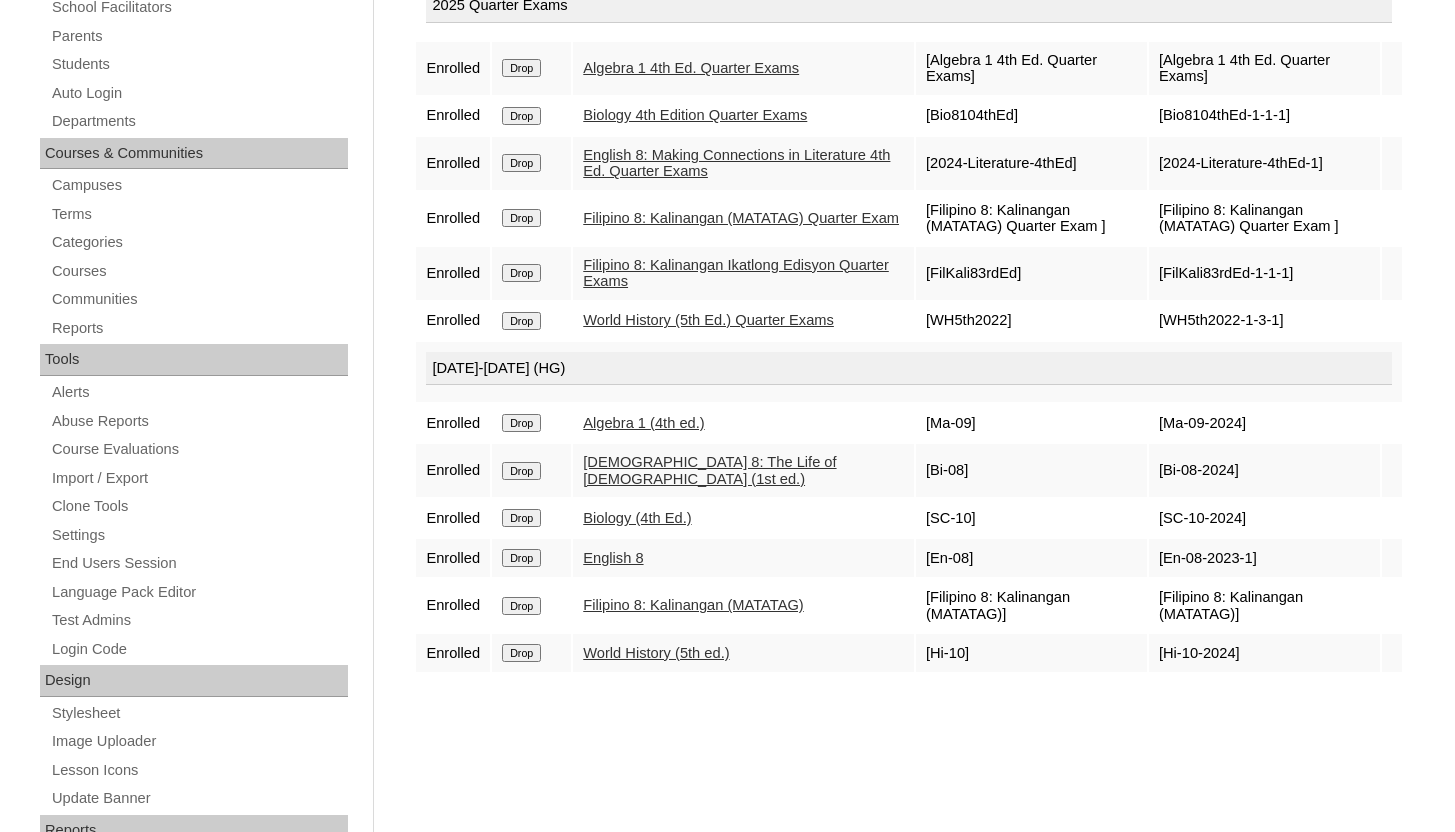 click on "Drop" at bounding box center [521, 68] 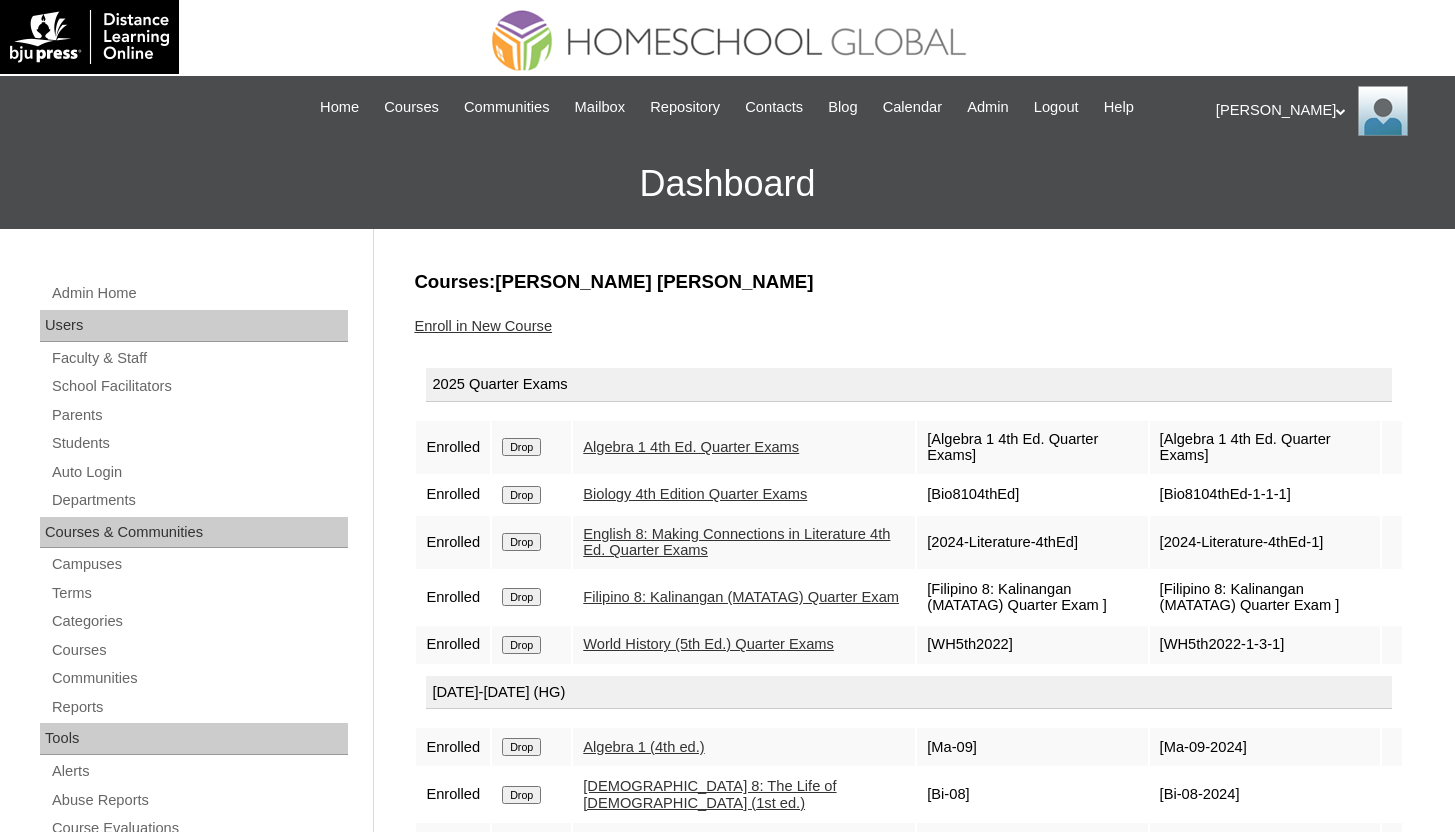scroll, scrollTop: 0, scrollLeft: 0, axis: both 